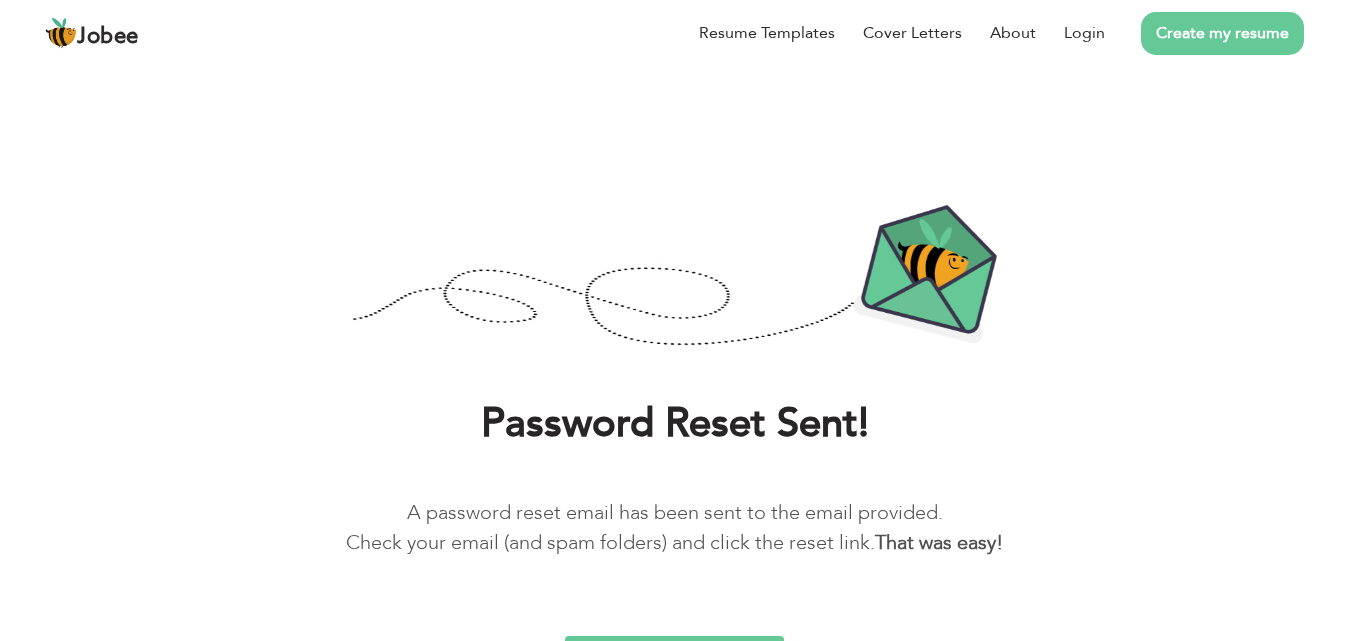 scroll, scrollTop: 0, scrollLeft: 0, axis: both 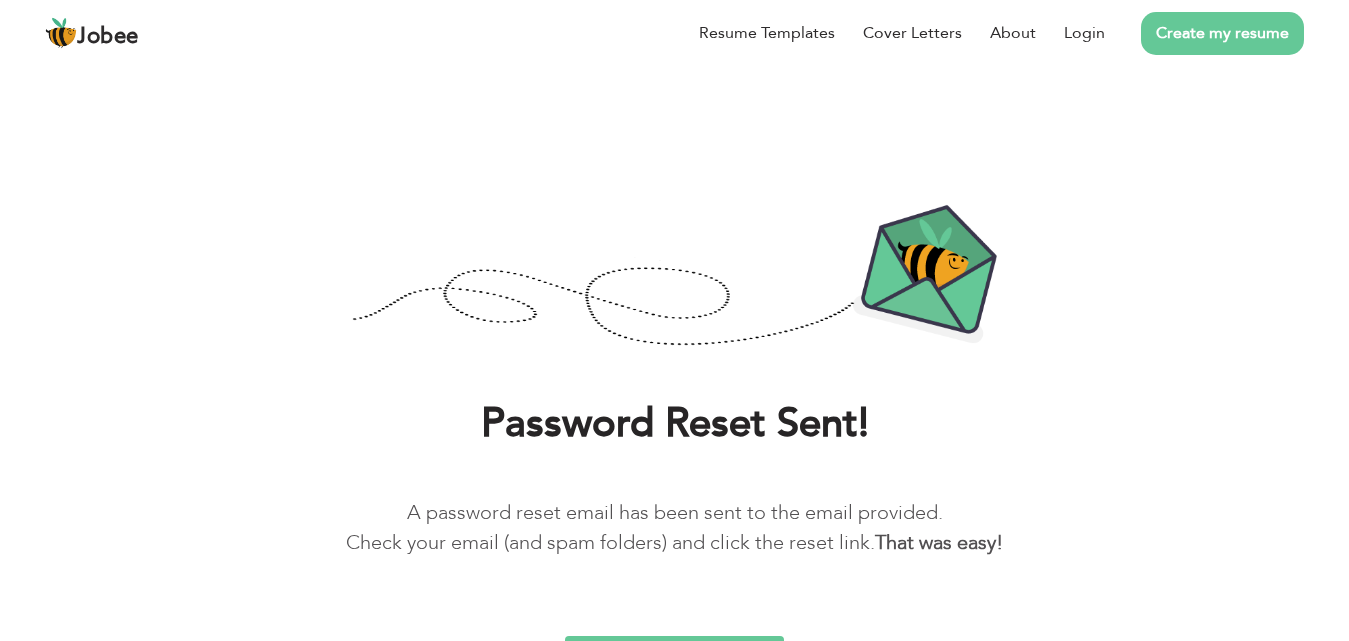 click on "Create my resume" at bounding box center [1222, 33] 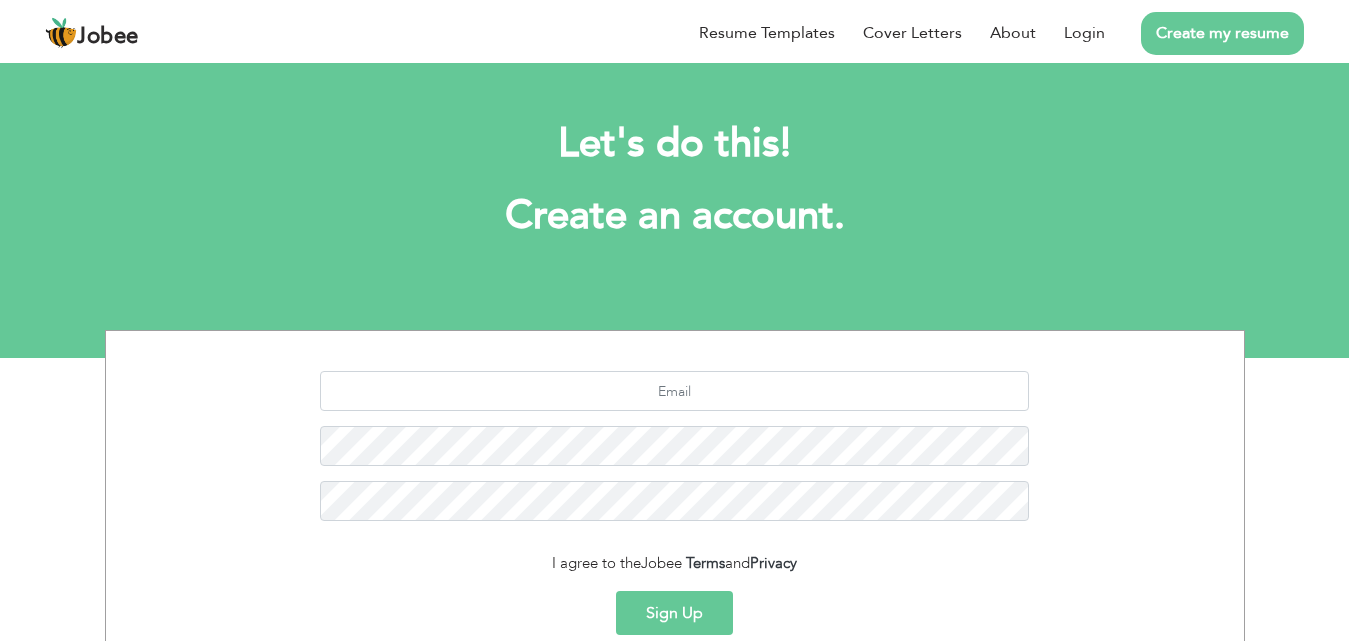 scroll, scrollTop: 0, scrollLeft: 0, axis: both 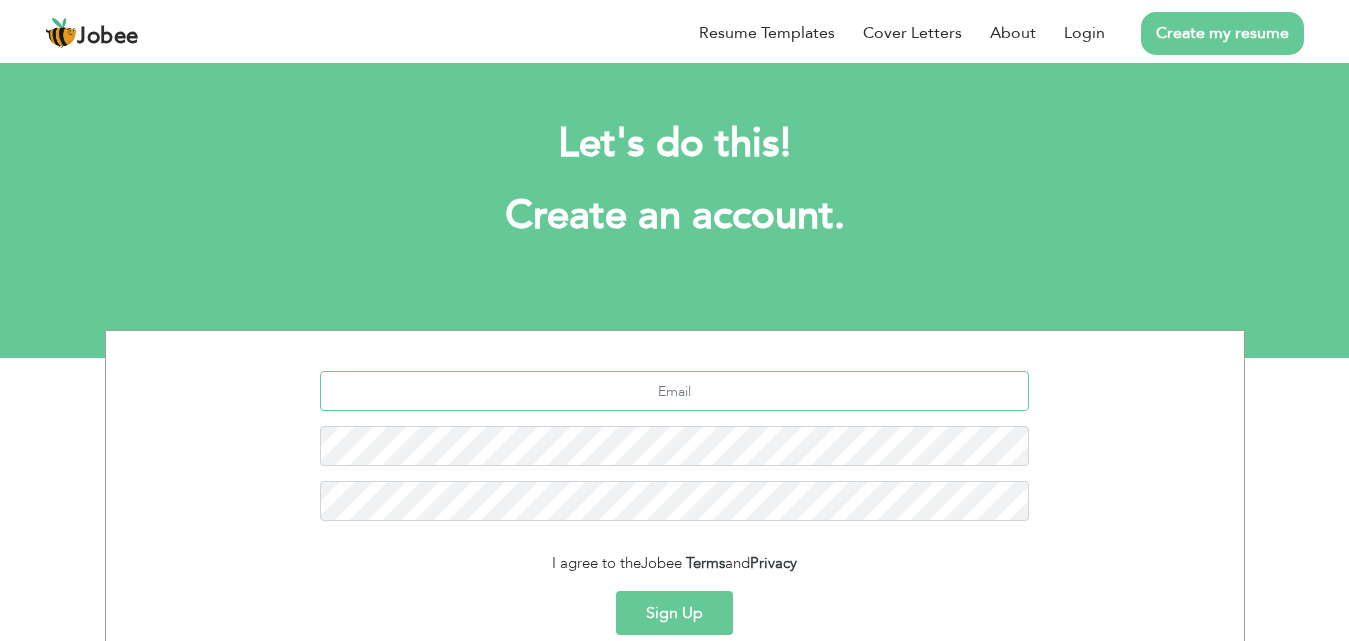 click at bounding box center (674, 391) 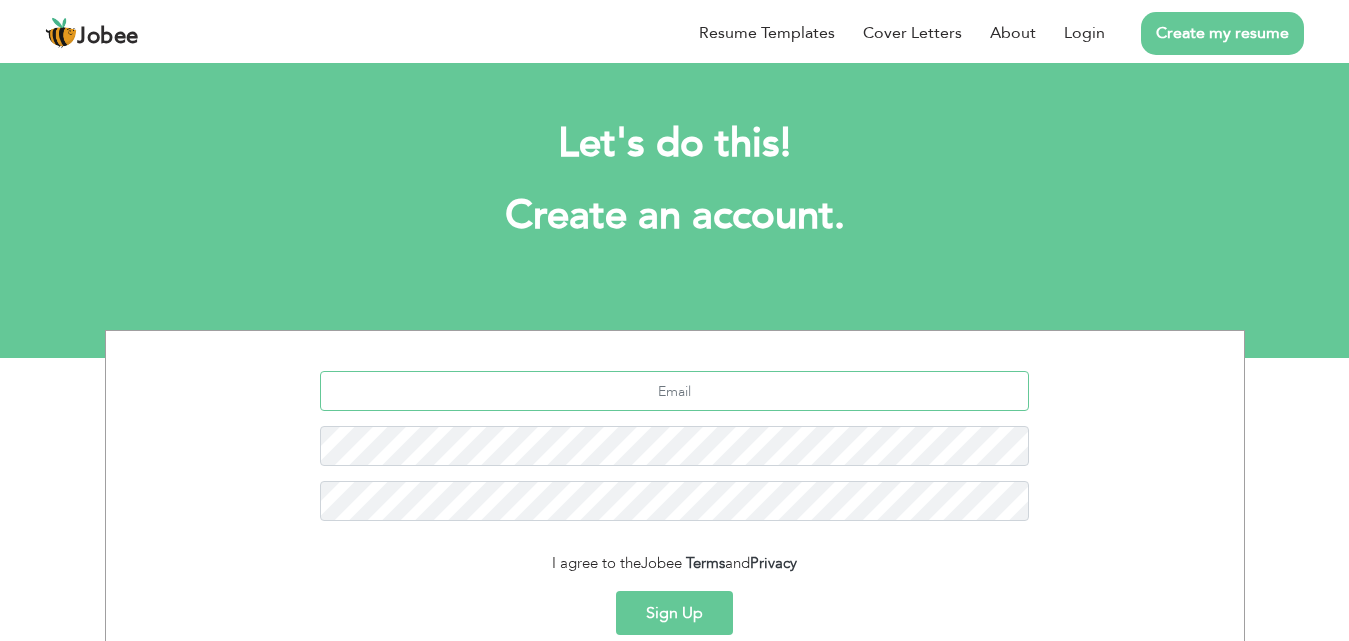 type on "[EMAIL_ADDRESS][DOMAIN_NAME]" 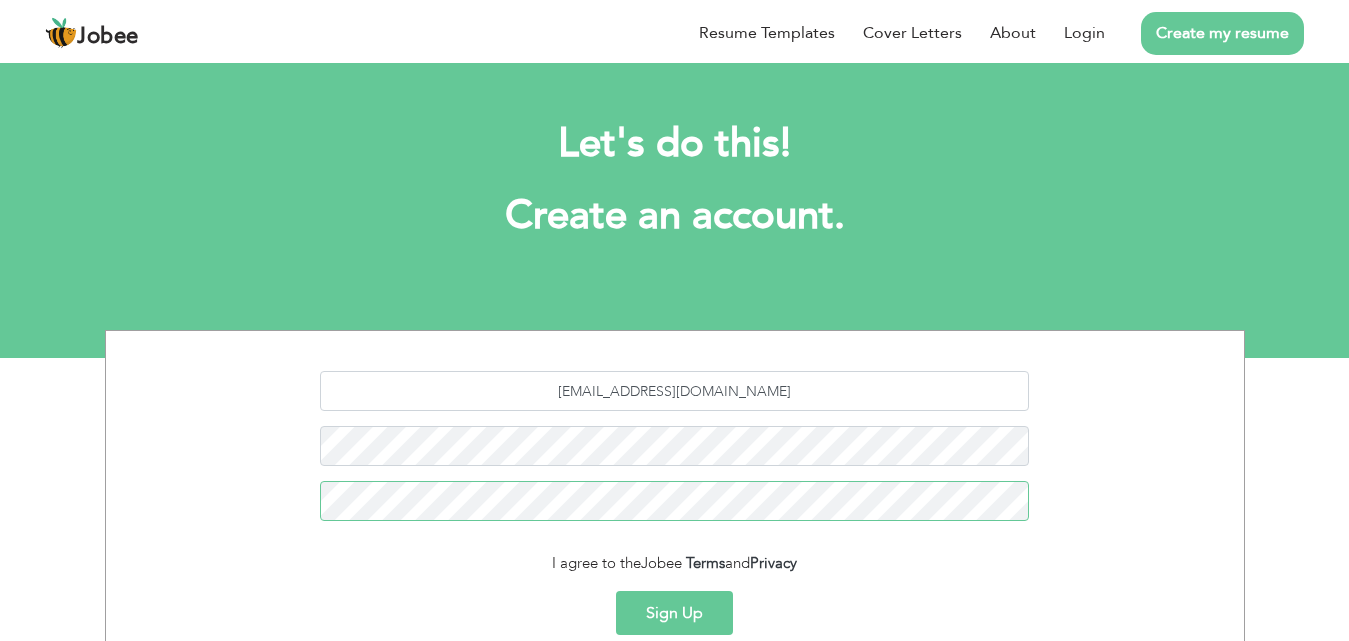click on "Sign Up" at bounding box center [674, 613] 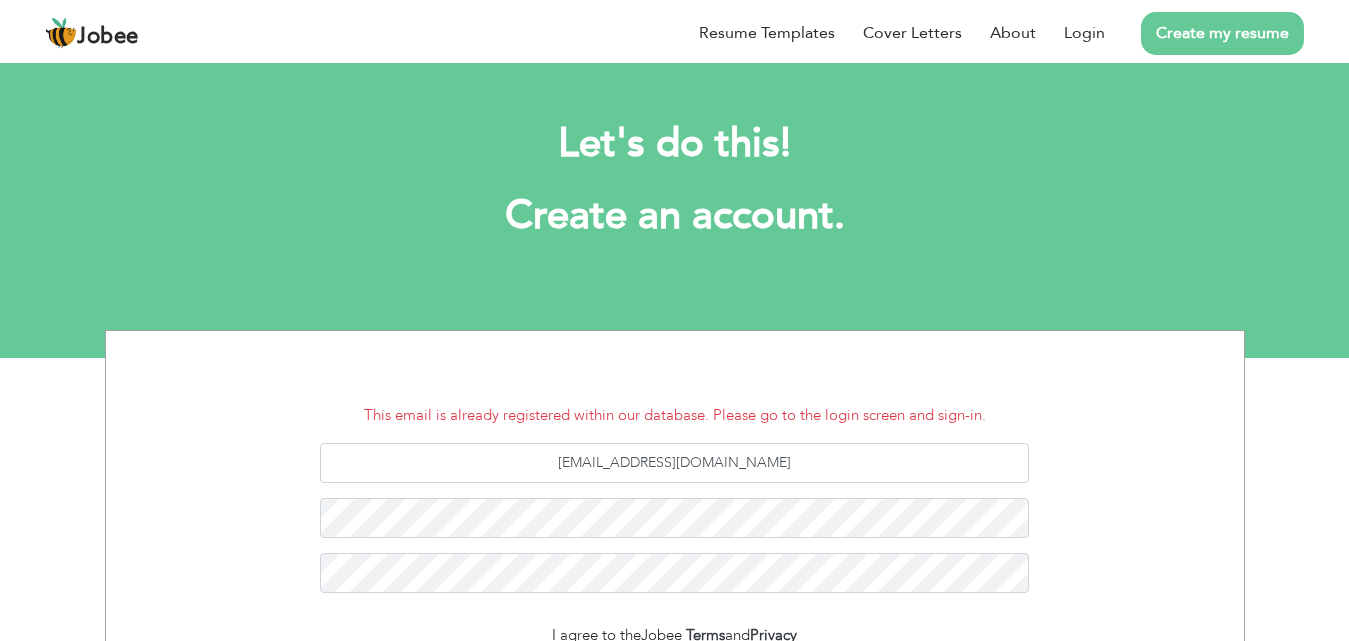 scroll, scrollTop: 0, scrollLeft: 0, axis: both 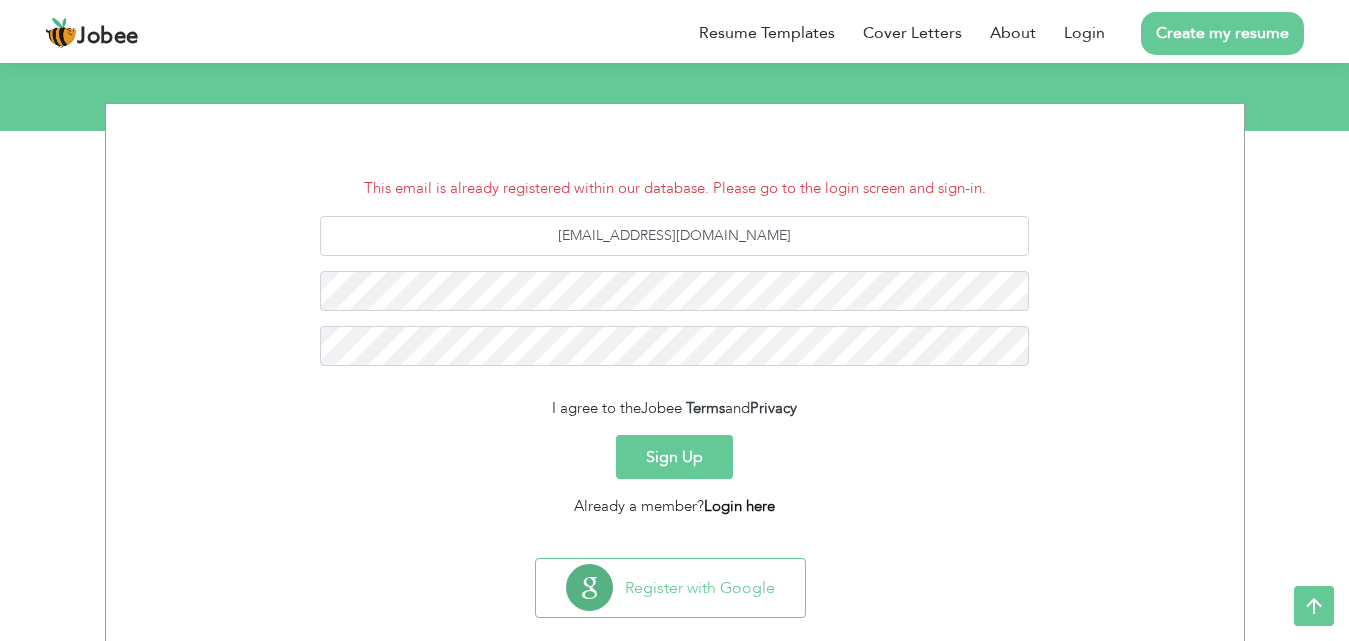 click on "Login here" at bounding box center (739, 506) 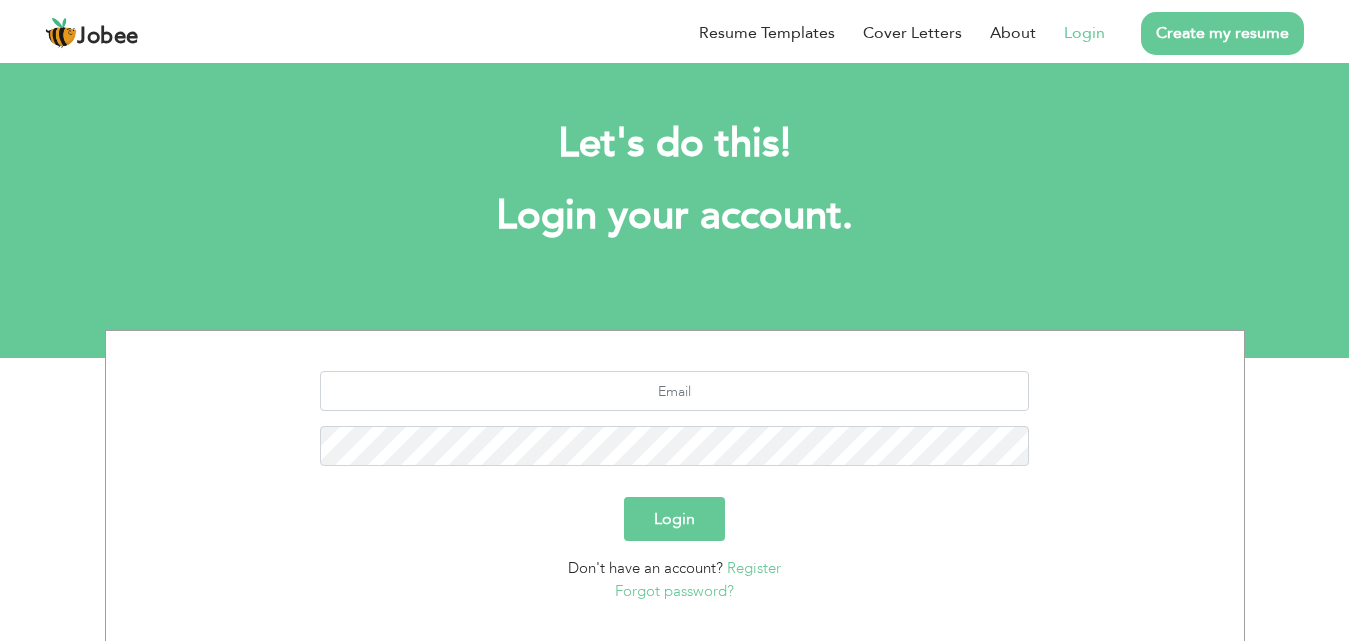 scroll, scrollTop: 0, scrollLeft: 0, axis: both 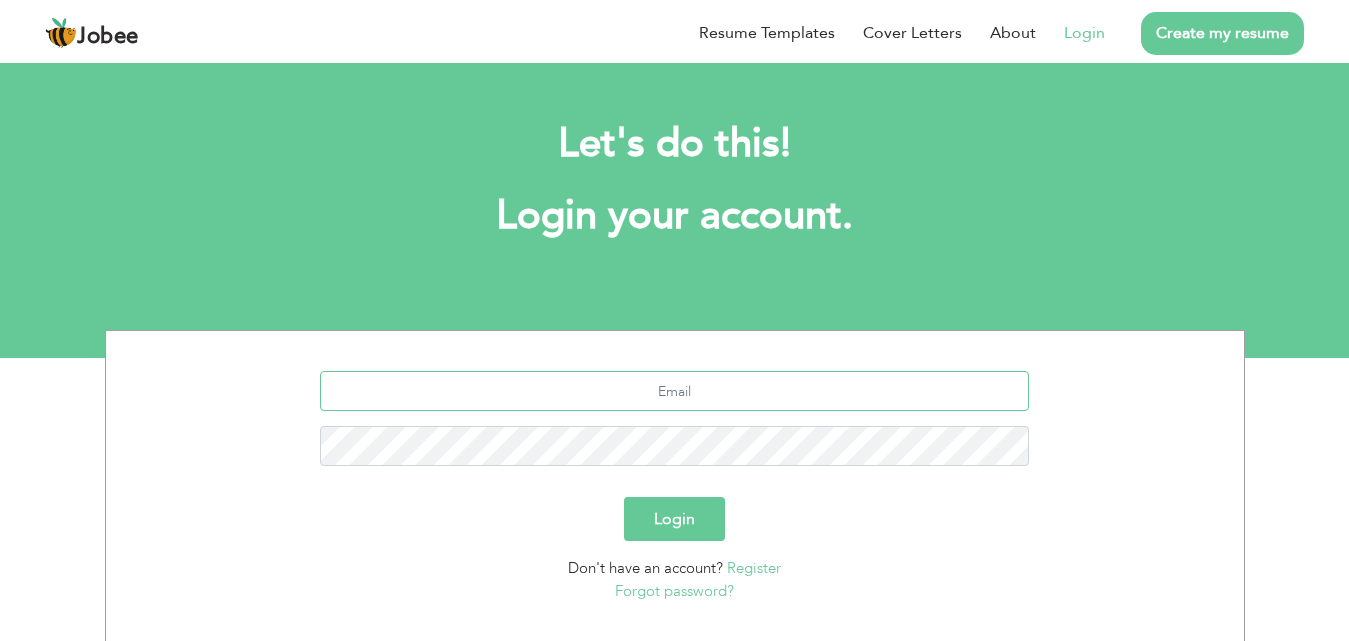 click at bounding box center [674, 391] 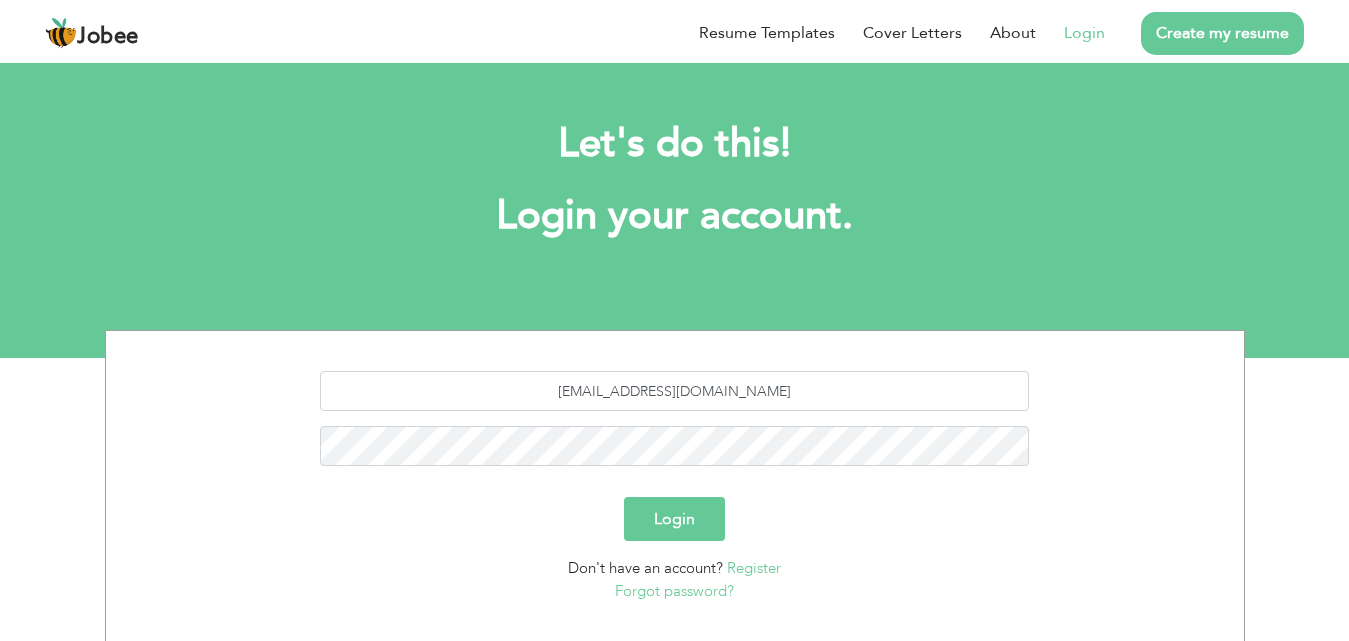 click on "Forgot password?" at bounding box center (674, 591) 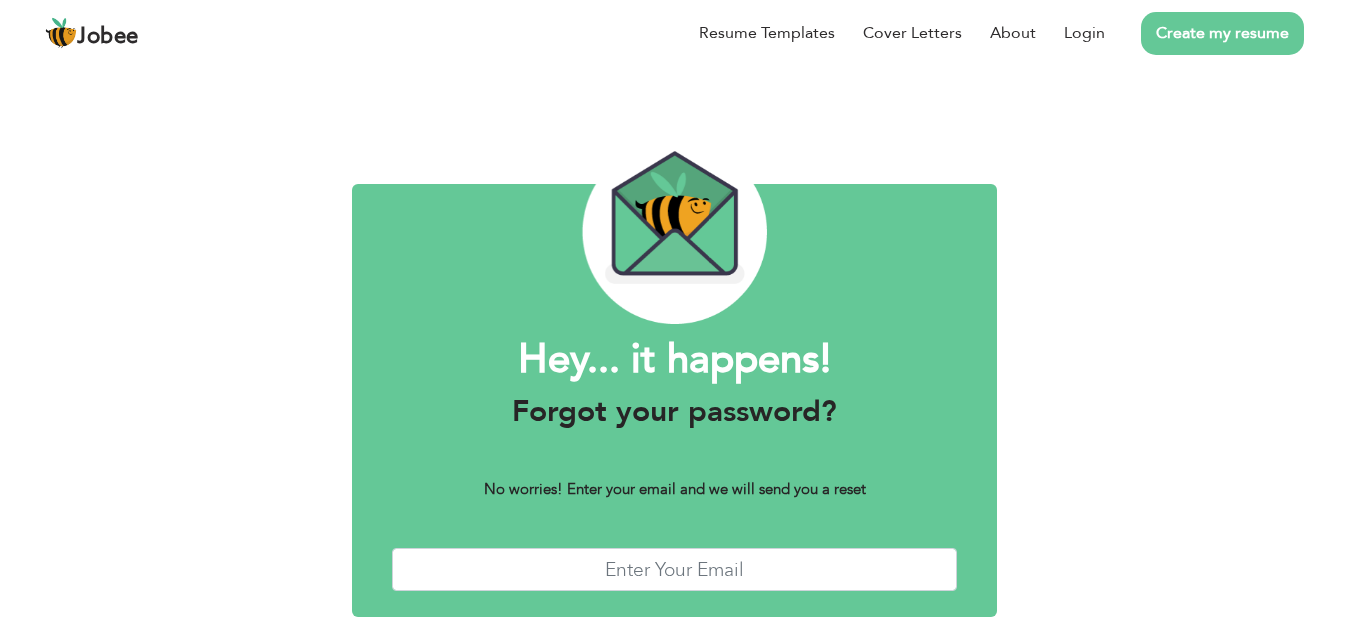 scroll, scrollTop: 0, scrollLeft: 0, axis: both 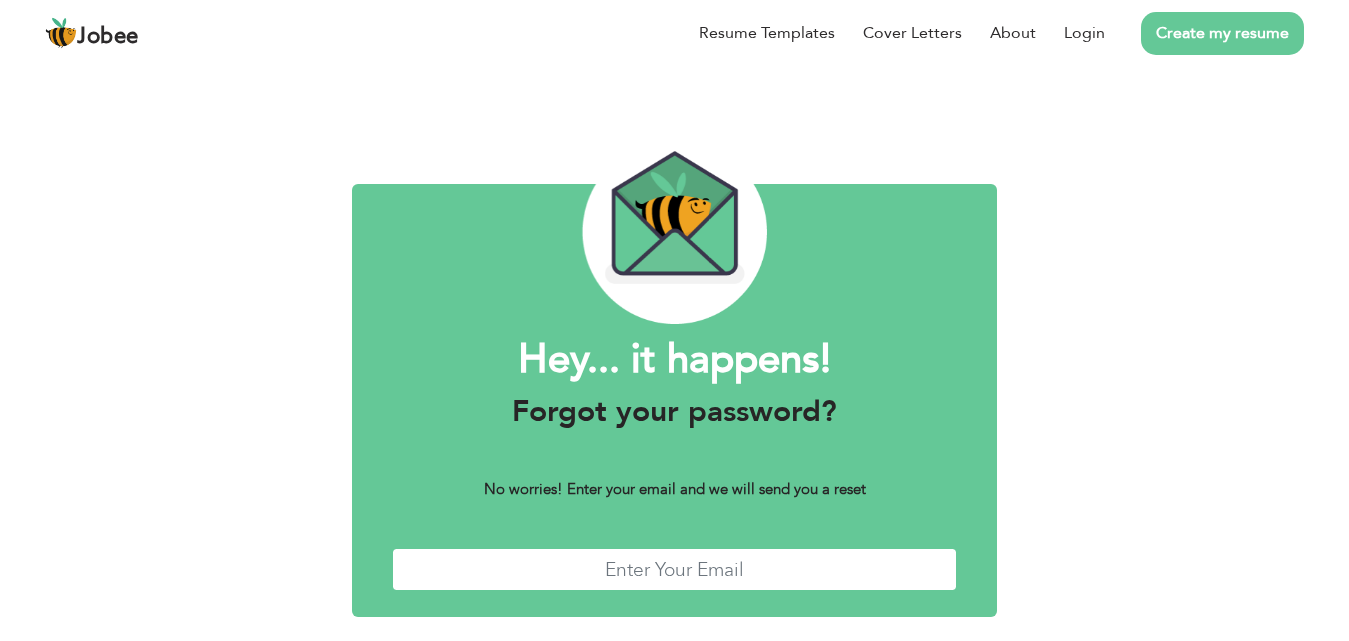 click at bounding box center (674, 569) 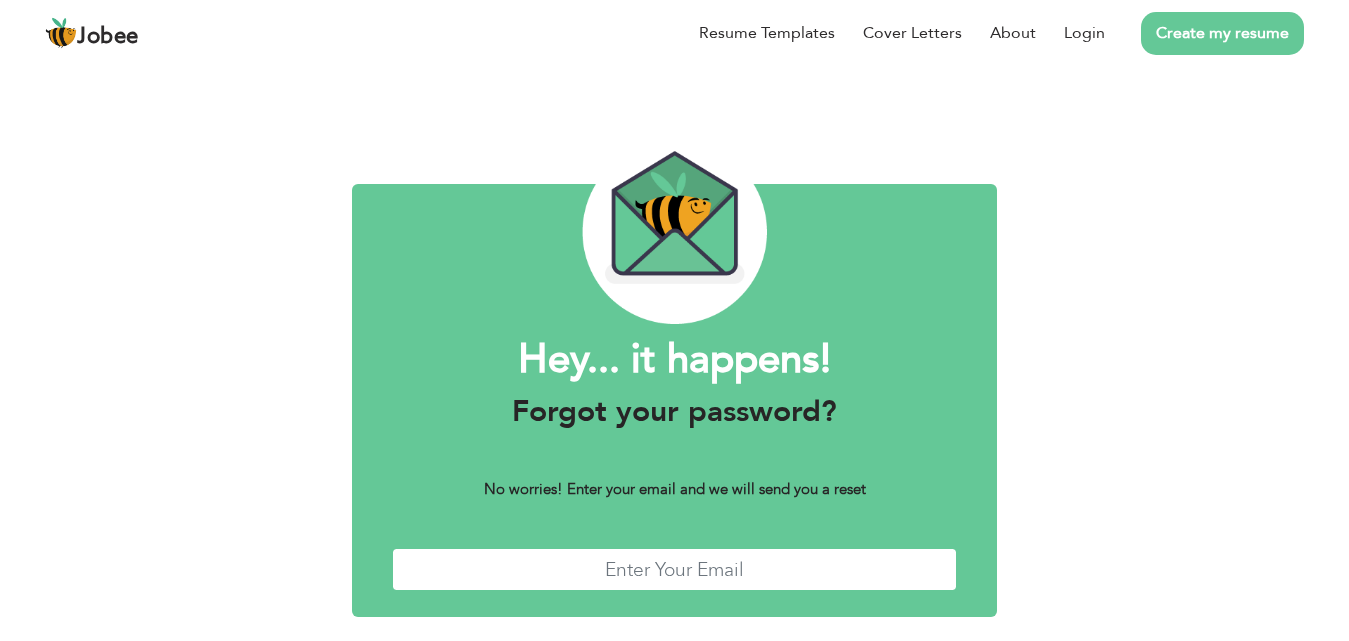 type on "[EMAIL_ADDRESS][DOMAIN_NAME]" 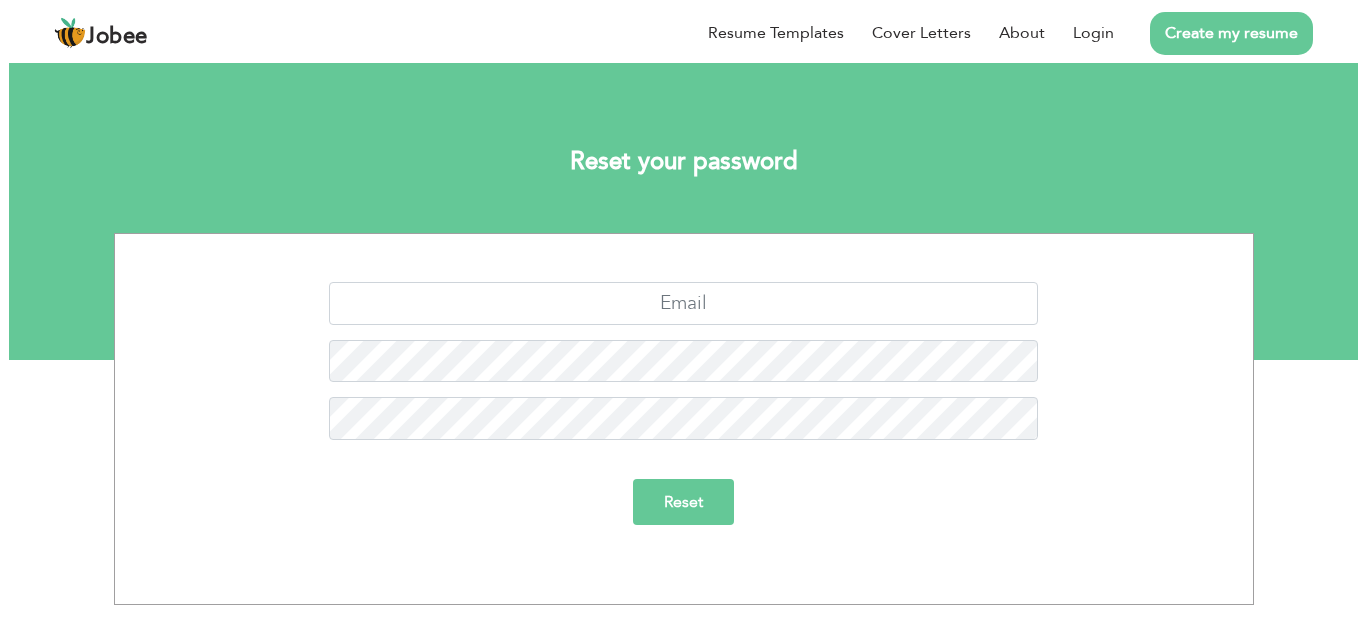 scroll, scrollTop: 0, scrollLeft: 0, axis: both 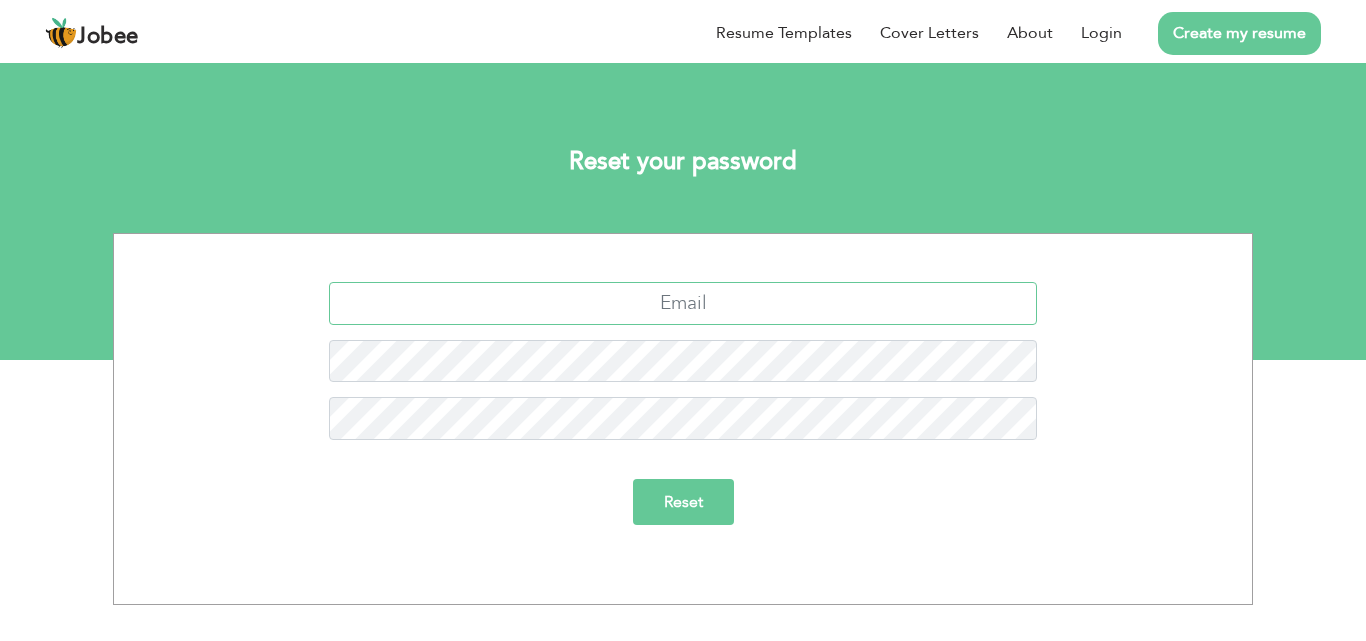 click at bounding box center [683, 303] 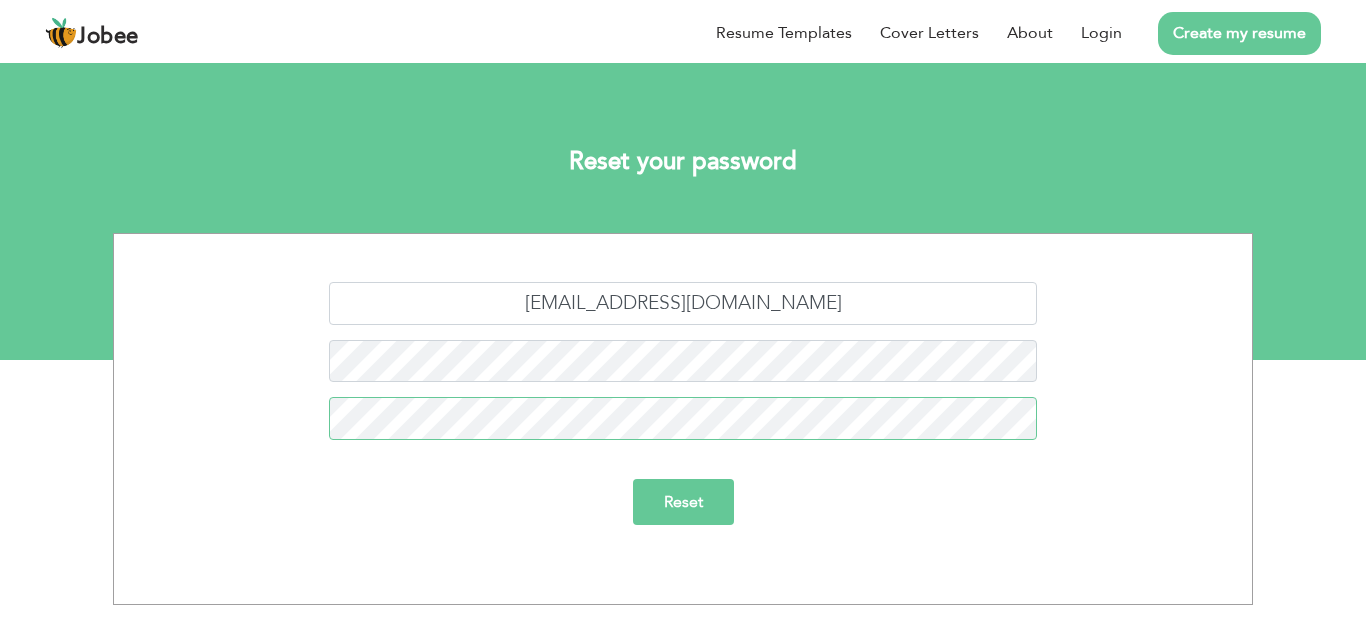 click on "Reset" at bounding box center [683, 502] 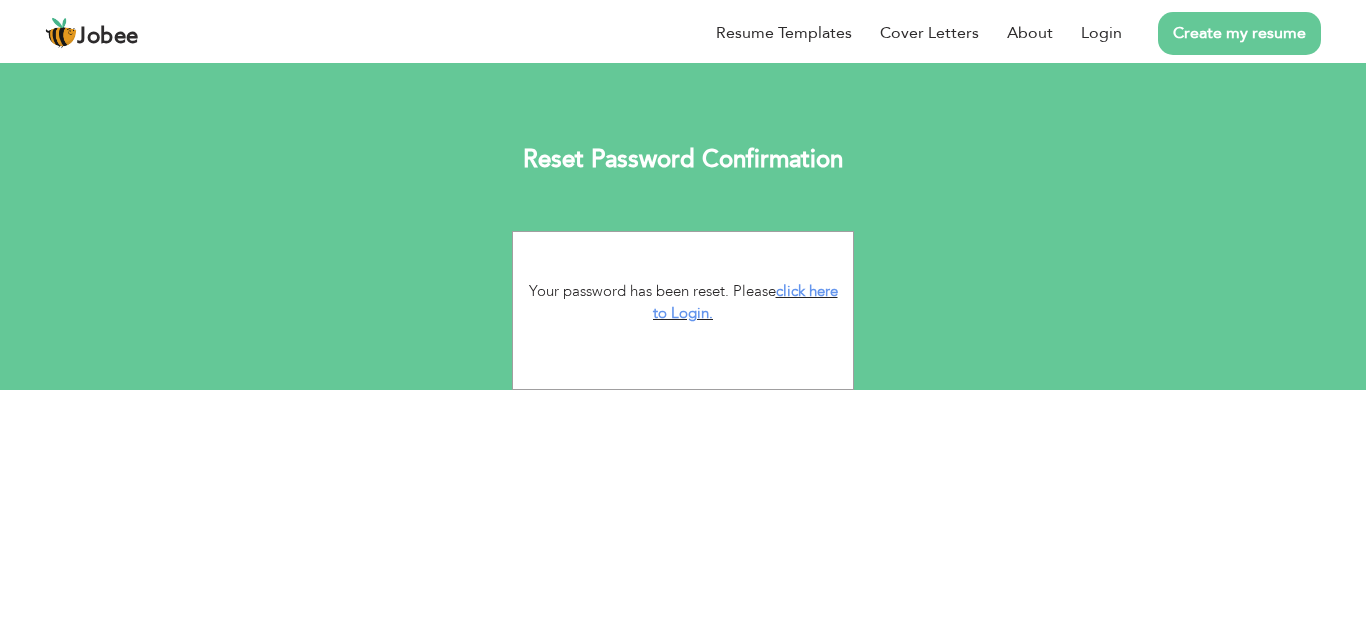 scroll, scrollTop: 0, scrollLeft: 0, axis: both 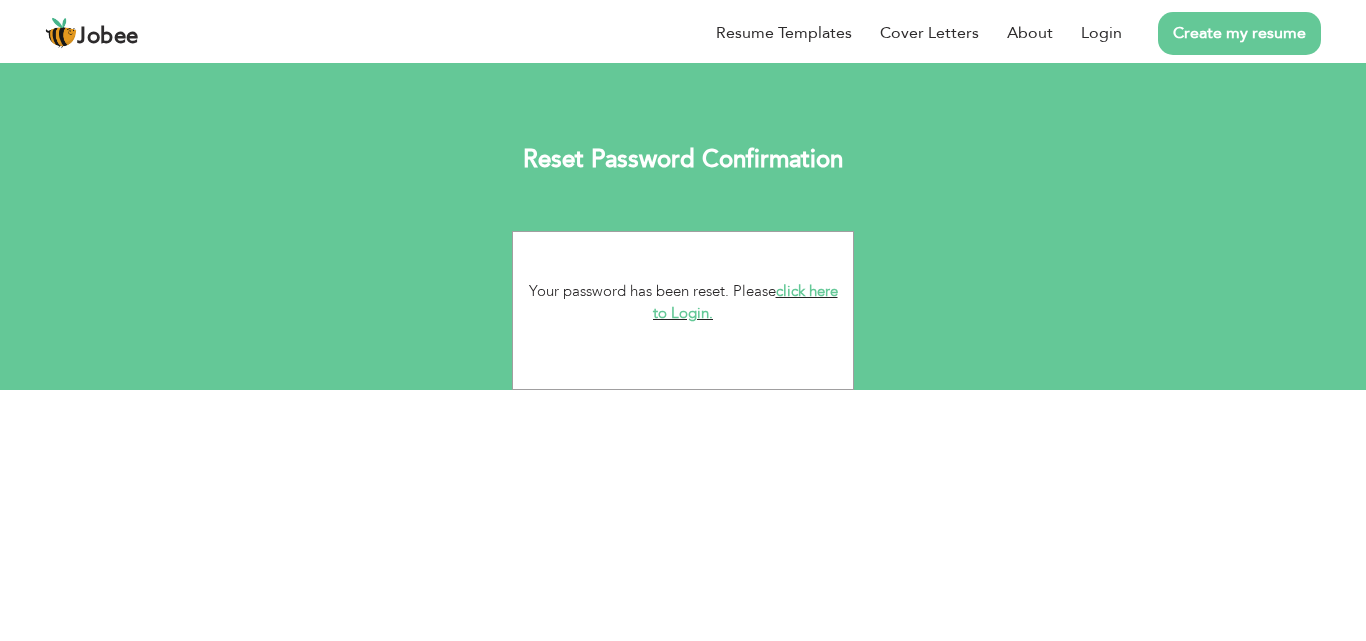 click on "click here to Login." at bounding box center [745, 302] 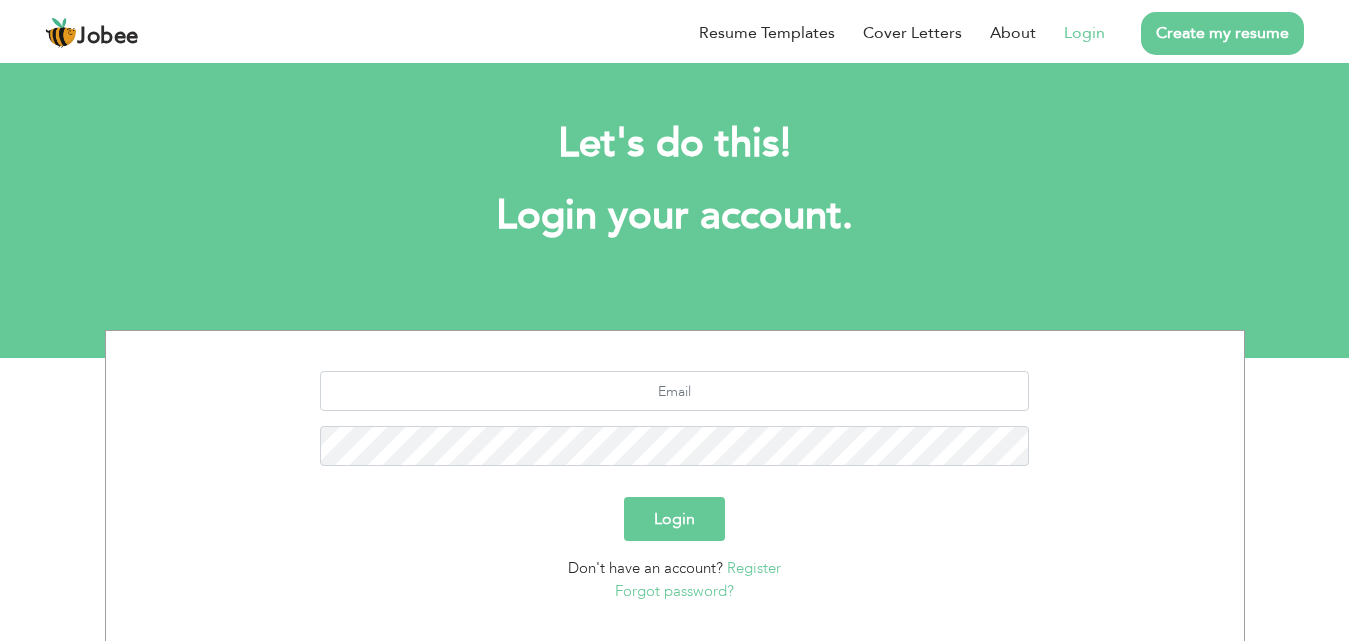 scroll, scrollTop: 0, scrollLeft: 0, axis: both 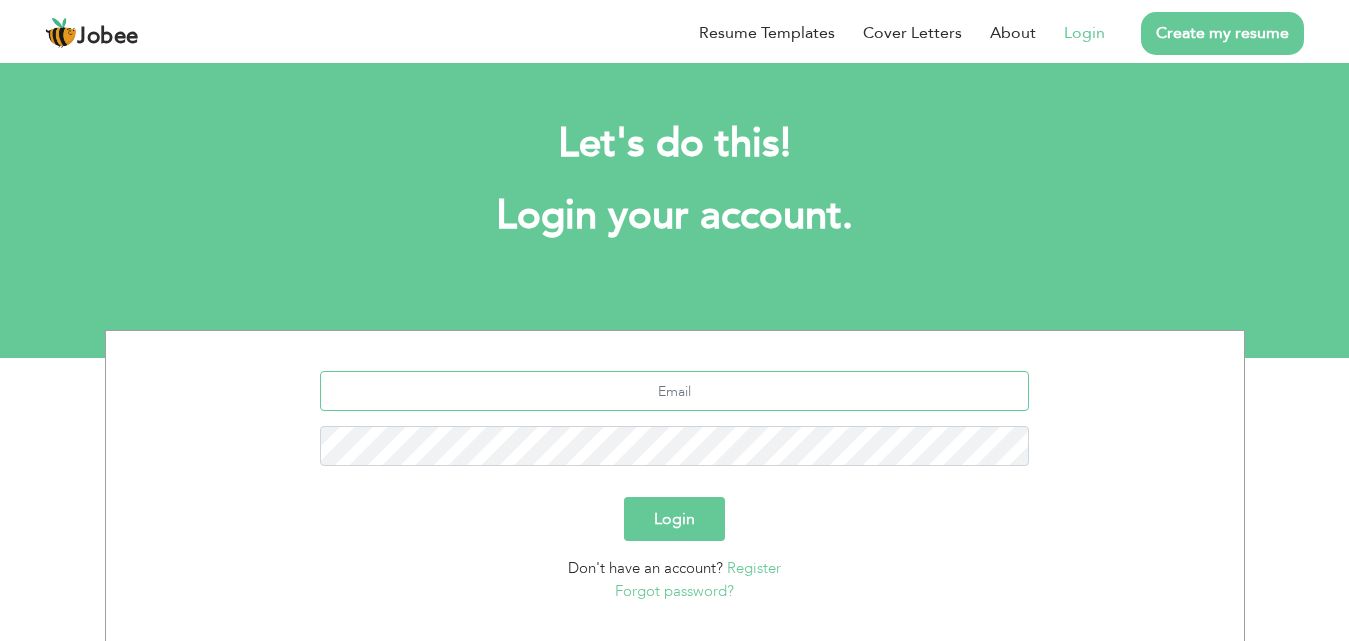 type on "aymenwajidq@gmail.com" 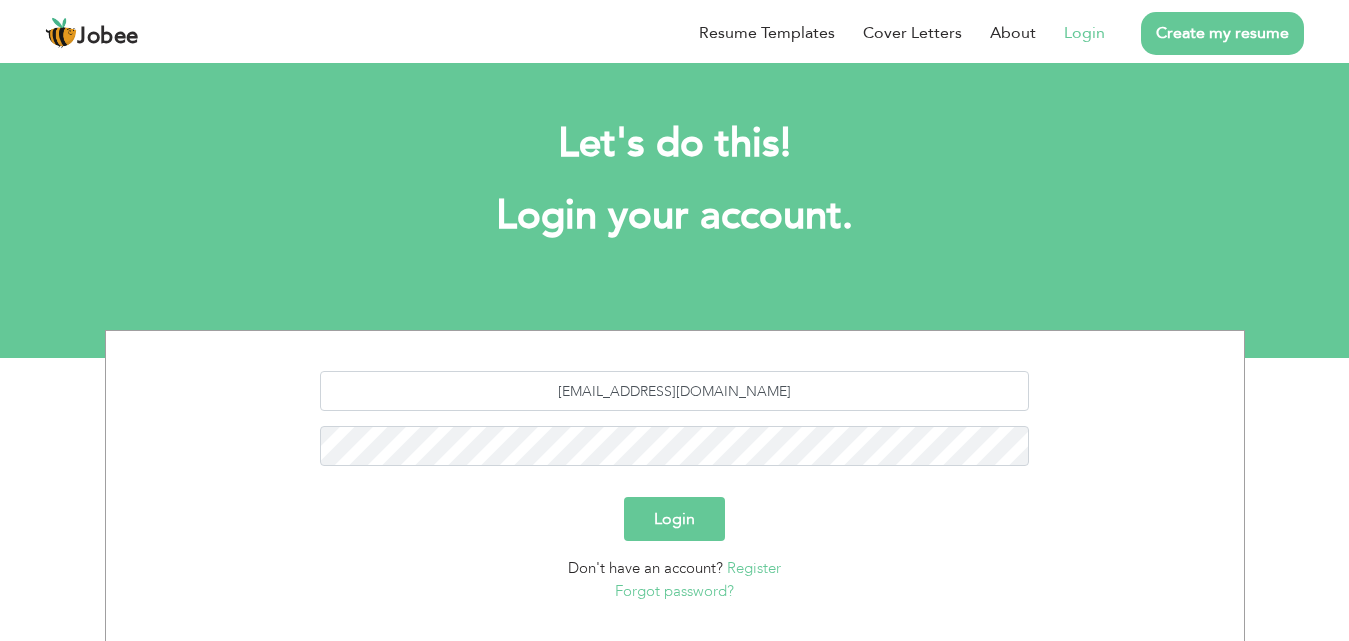 click on "Login" at bounding box center (674, 519) 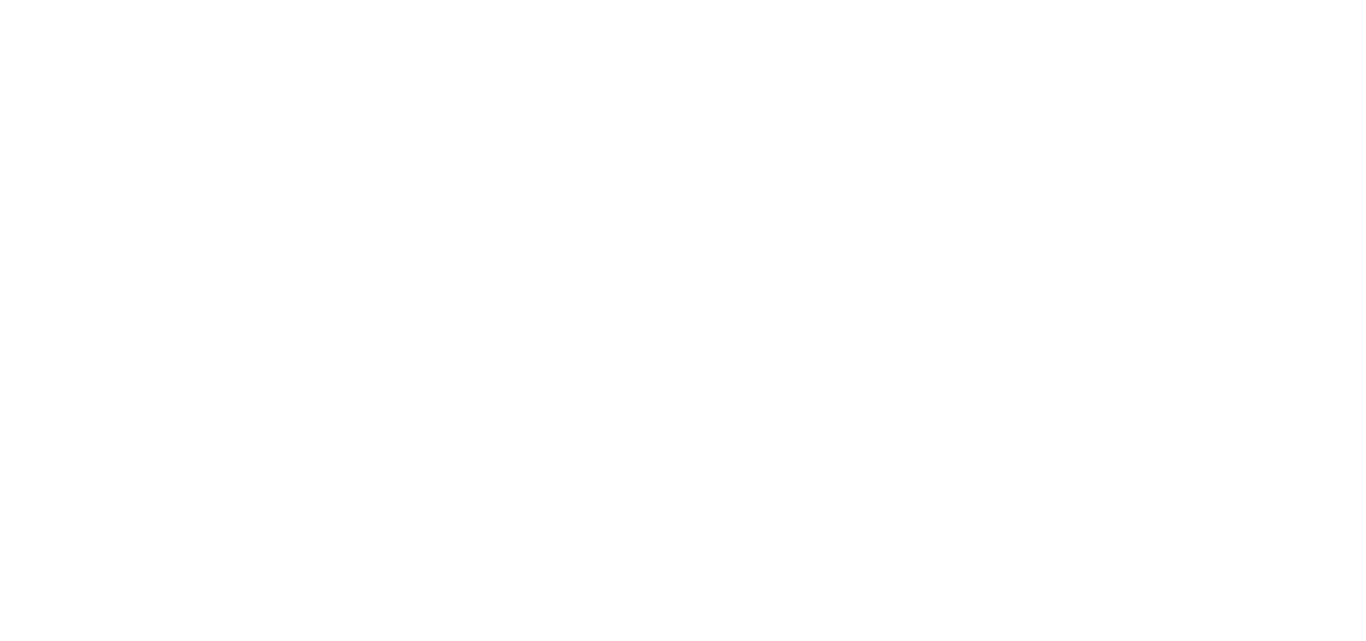 scroll, scrollTop: 0, scrollLeft: 0, axis: both 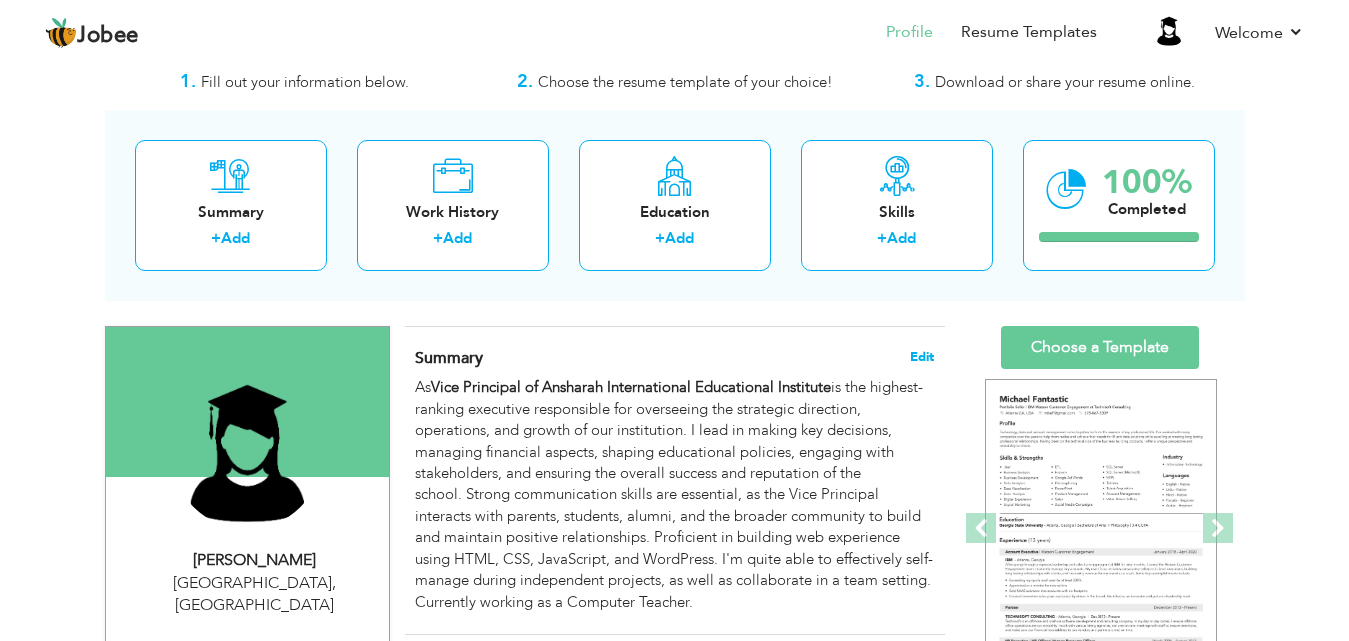 click on "Edit" at bounding box center [922, 357] 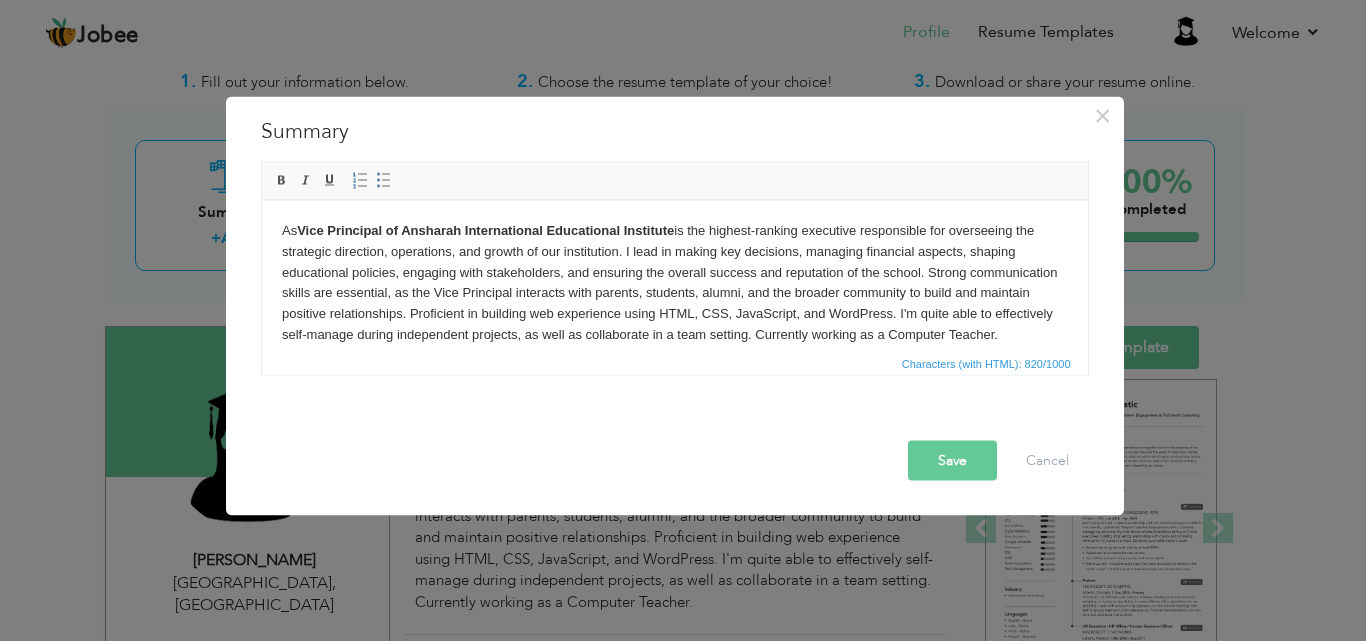 click on "As  Vice Principal of Ansharah International Educational Institute  is the highest-ranking executive responsible for overseeing the strategic direction, operations, and growth of our institution. I lead in making key decisions, managing financial aspects, shaping educational policies, engaging with stakeholders, and ensuring the overall success and reputation of the school. Strong communication skills are essential, as the Vice Principal interacts with parents, students, alumni, and the broader community to build and maintain positive relationships. Proficient in building web experience using HTML, CSS, JavaScript, and WordPress. I'm quite able to effectively self-manage during independent projects, as well as collaborate in a team setting. Currently working as a Computer Teacher." at bounding box center [674, 282] 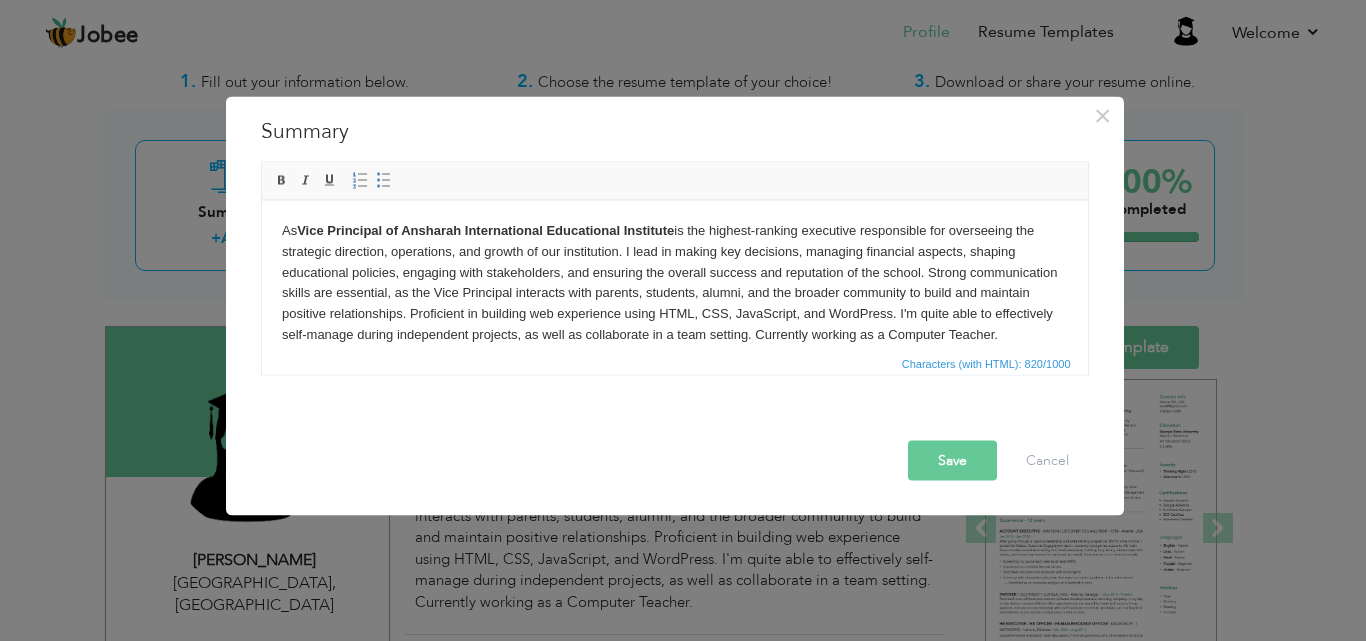 type 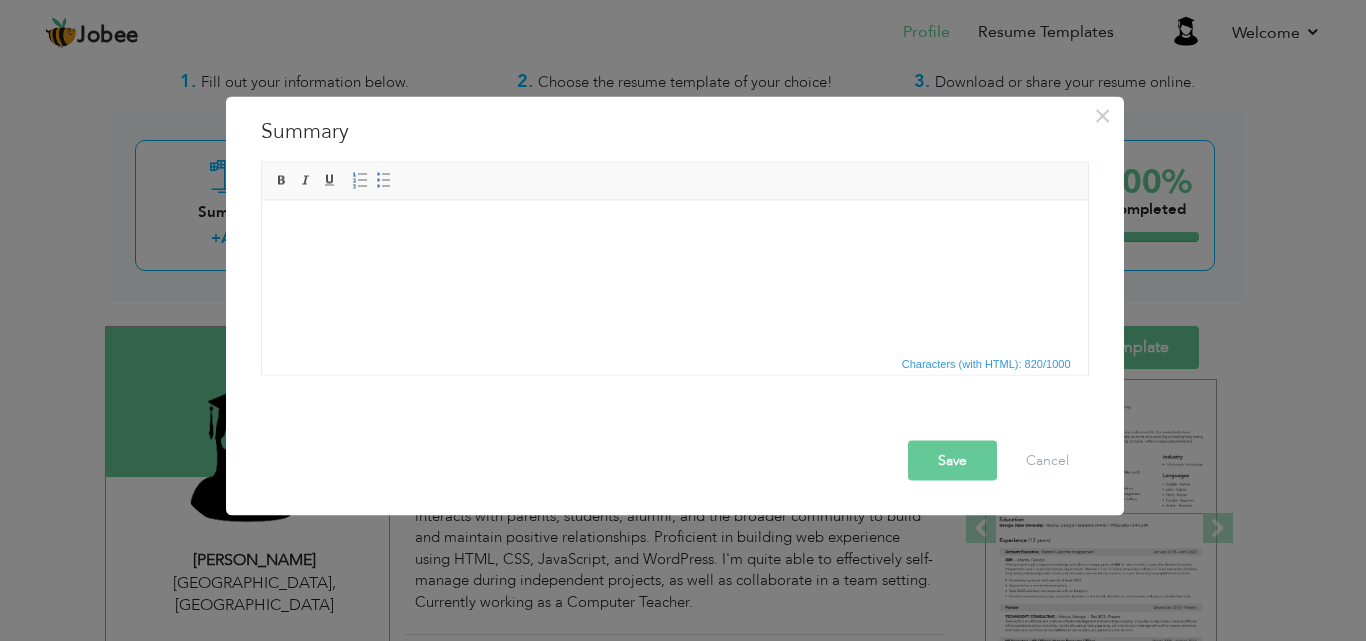 drag, startPoint x: 444, startPoint y: 257, endPoint x: 376, endPoint y: 297, distance: 78.892334 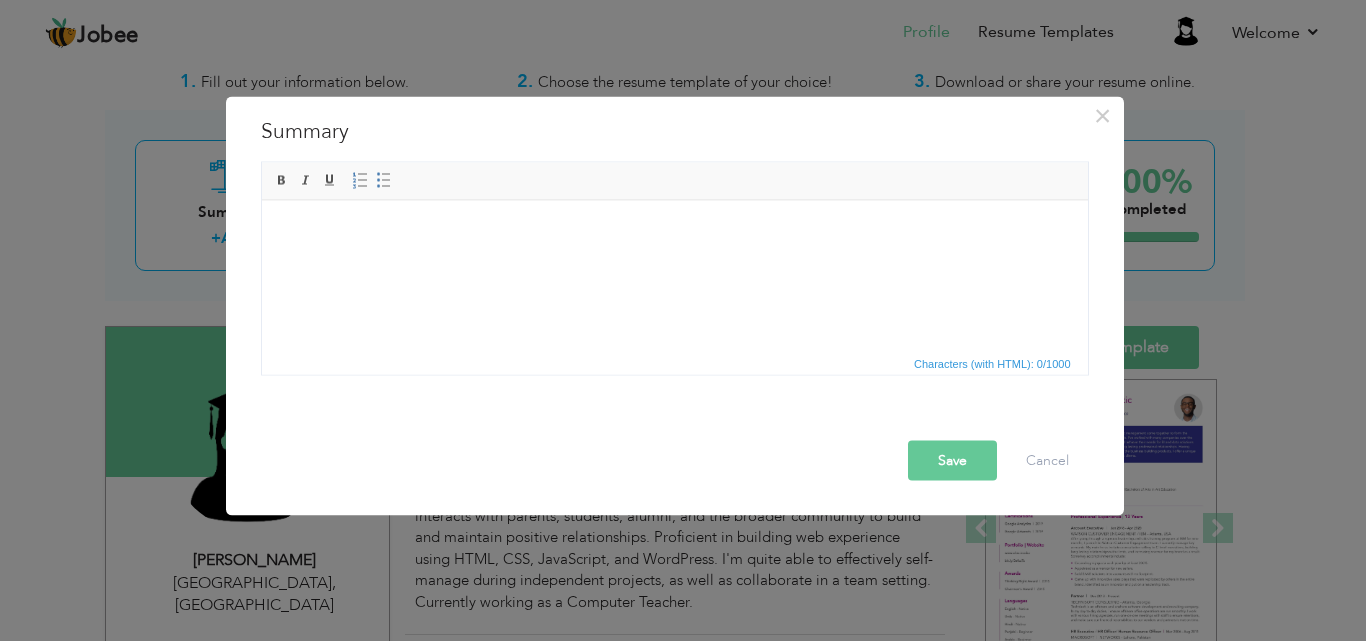 click at bounding box center (674, 230) 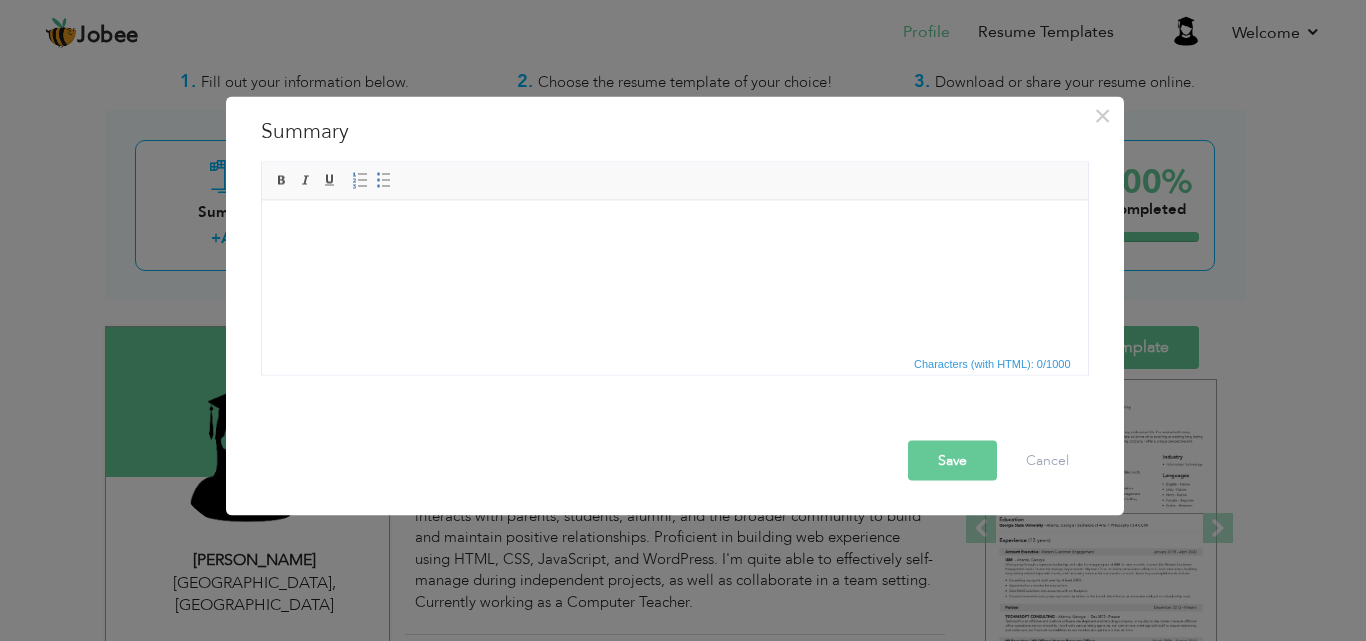 drag, startPoint x: 540, startPoint y: 328, endPoint x: 339, endPoint y: 249, distance: 215.96759 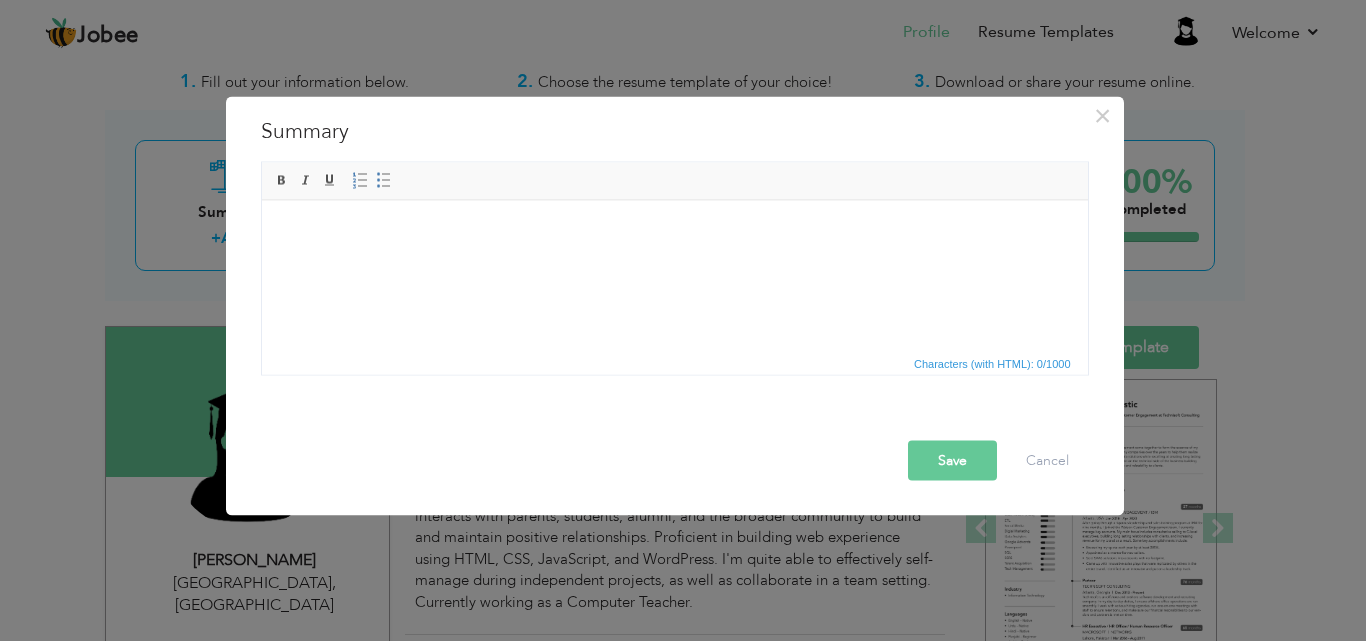 click at bounding box center [674, 230] 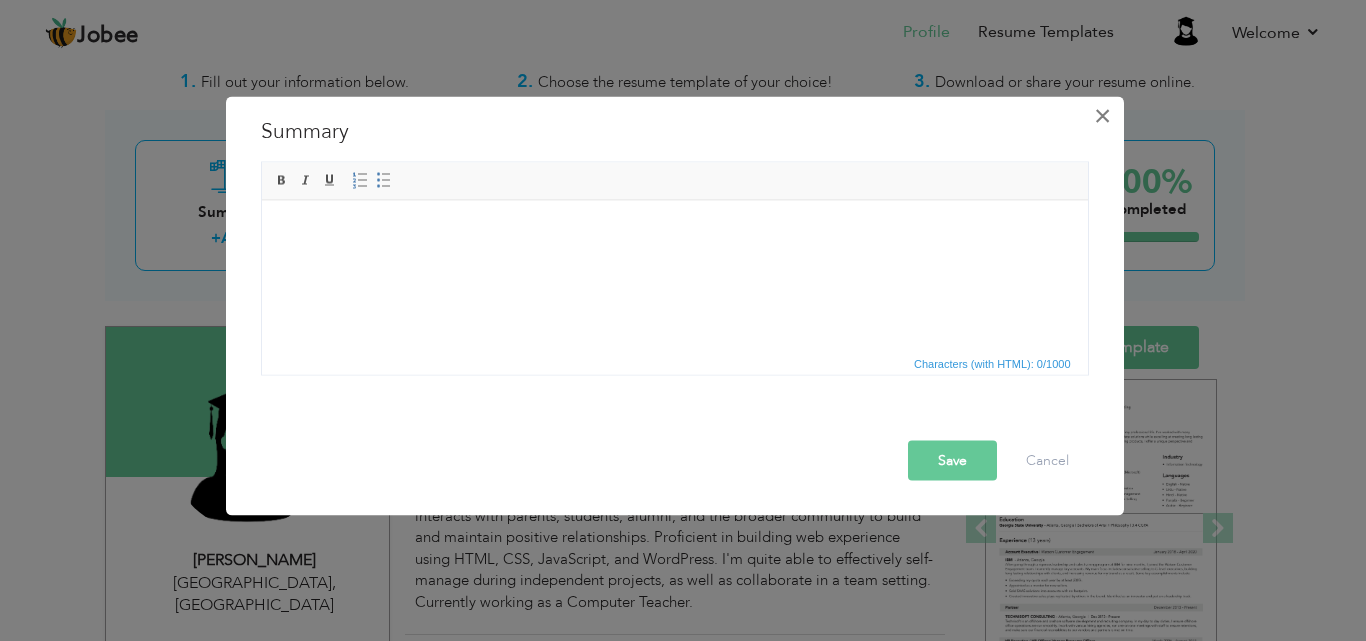 click on "×" at bounding box center [1102, 115] 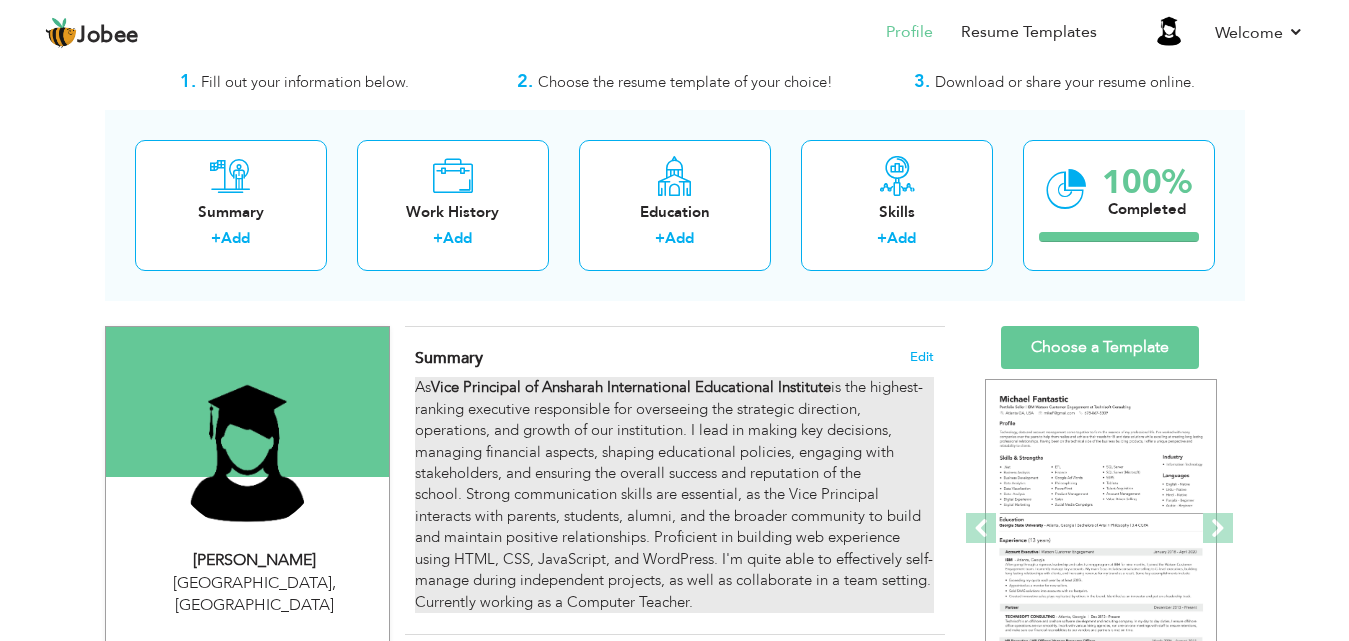 click on "As  Vice Principal of Ansharah International Educational Institute  is the highest-ranking executive responsible for overseeing the strategic direction, operations, and growth of our institution. I lead in making key decisions, managing financial aspects, shaping educational policies, engaging with stakeholders, and ensuring the overall success and reputation of the school. Strong communication skills are essential, as the Vice Principal interacts with parents, students, alumni, and the broader community to build and maintain positive relationships. Proficient in building web experience using HTML, CSS, JavaScript, and WordPress. I'm quite able to effectively self-manage during independent projects, as well as collaborate in a team setting. Currently working as a Computer Teacher." at bounding box center [674, 495] 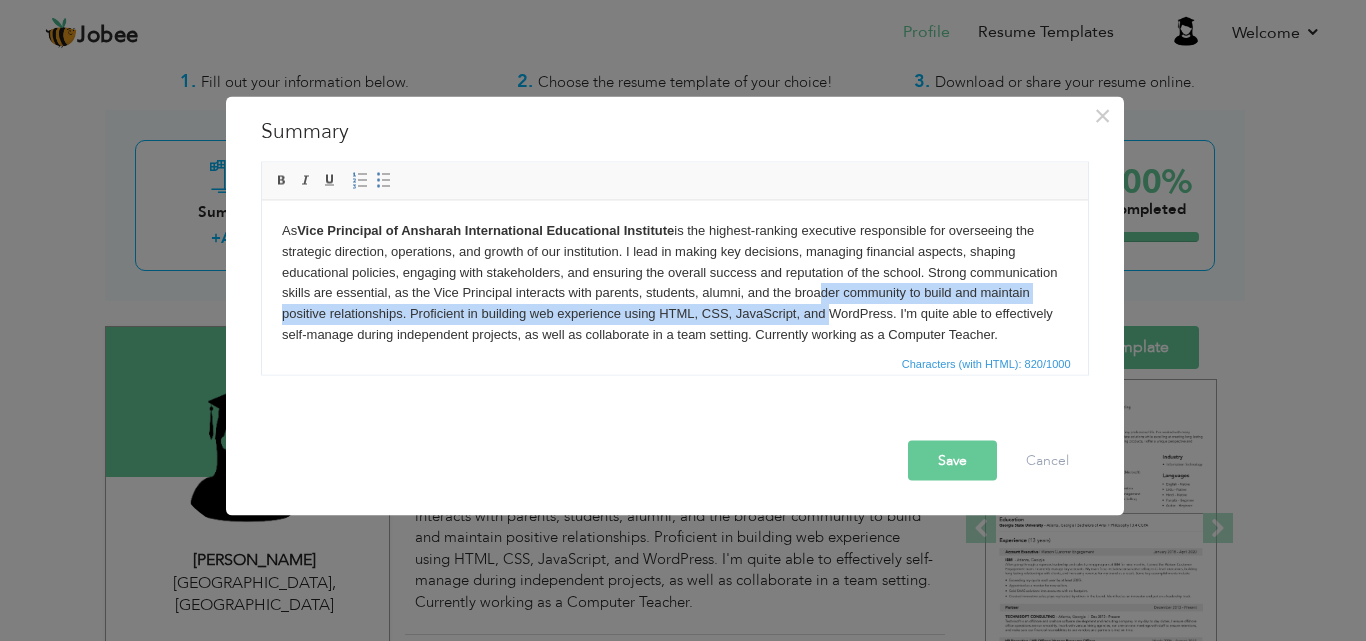 click on "As  Vice Principal of Ansharah International Educational Institute  is the highest-ranking executive responsible for overseeing the strategic direction, operations, and growth of our institution. I lead in making key decisions, managing financial aspects, shaping educational policies, engaging with stakeholders, and ensuring the overall success and reputation of the school. Strong communication skills are essential, as the Vice Principal interacts with parents, students, alumni, and the broader community to build and maintain positive relationships. Proficient in building web experience using HTML, CSS, JavaScript, and WordPress. I'm quite able to effectively self-manage during independent projects, as well as collaborate in a team setting. Currently working as a Computer Teacher." at bounding box center [674, 282] 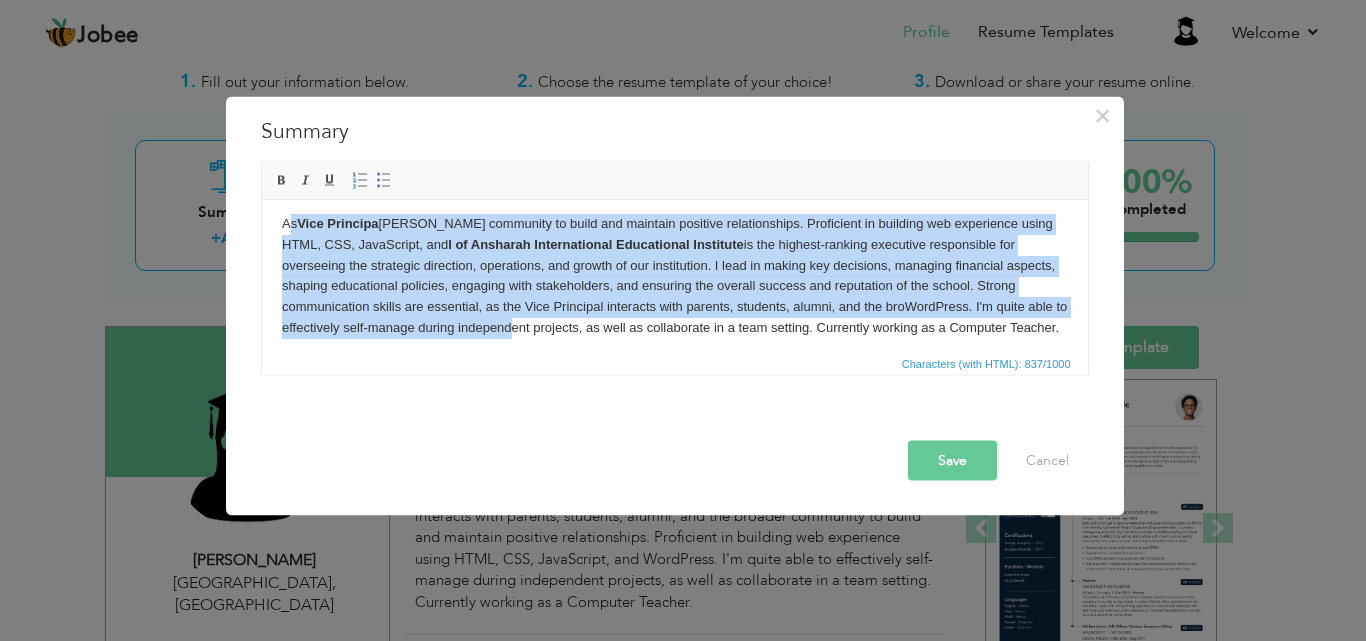 scroll, scrollTop: 36, scrollLeft: 0, axis: vertical 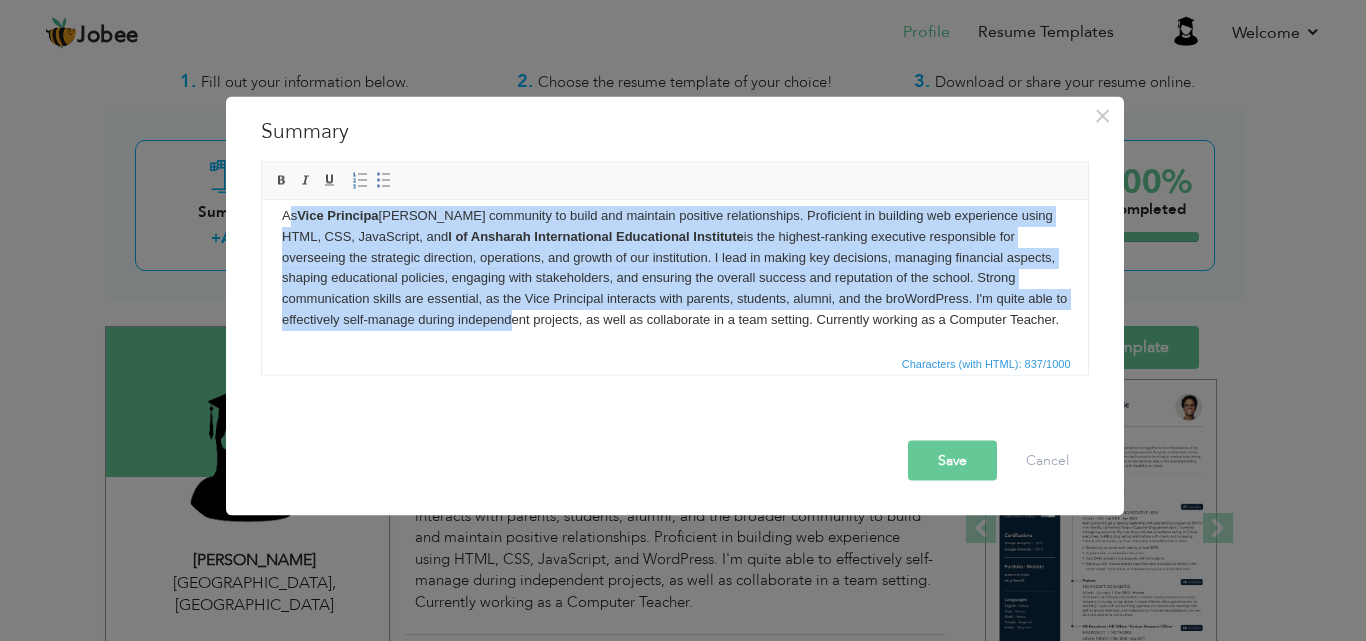 drag, startPoint x: 285, startPoint y: 231, endPoint x: 829, endPoint y: 323, distance: 551.72455 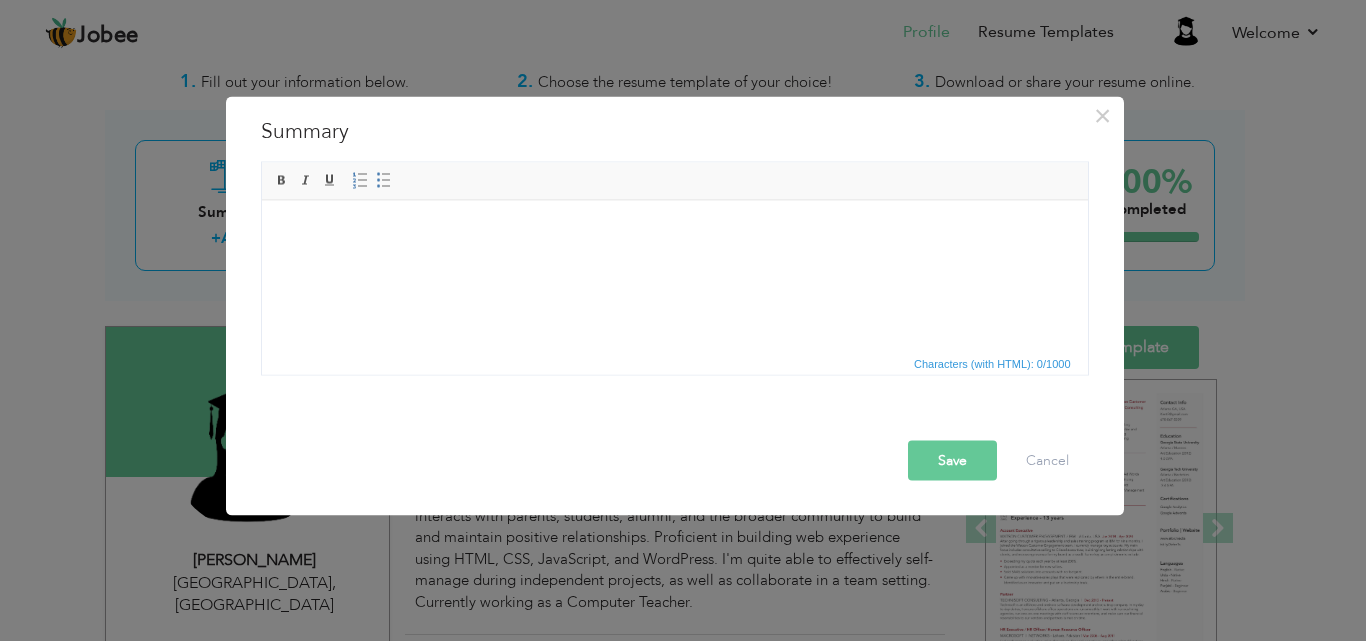 click at bounding box center [674, 230] 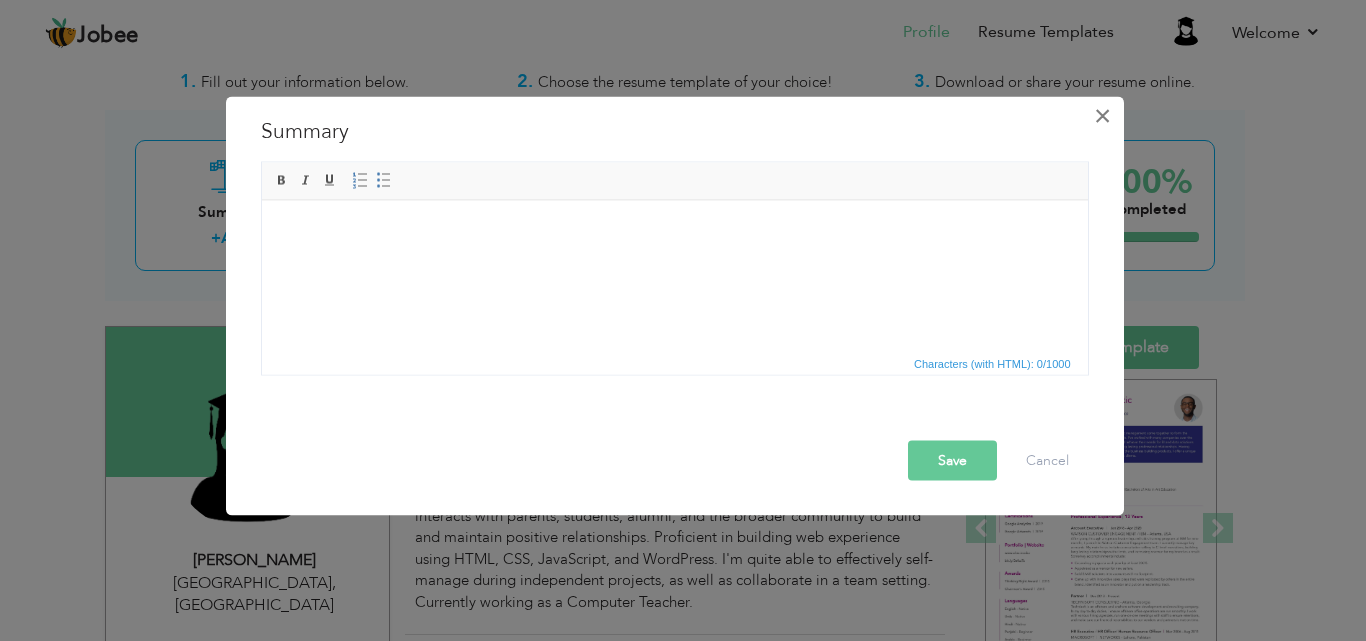 click on "×" at bounding box center (1102, 115) 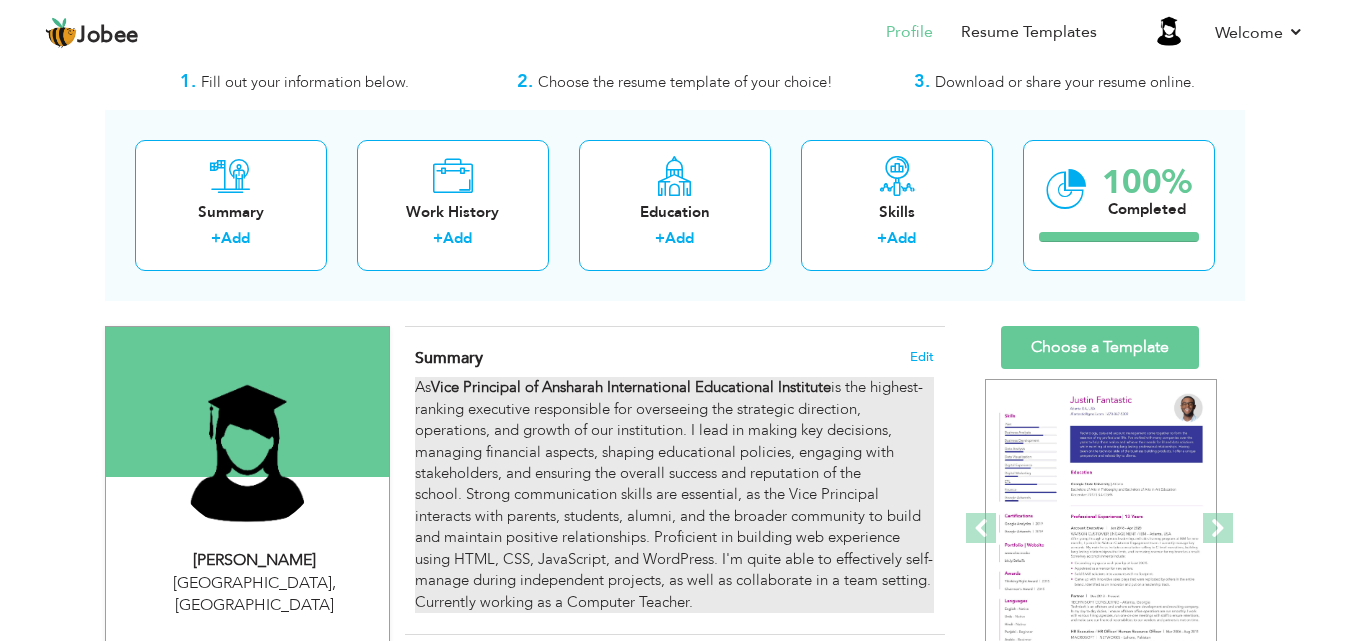 click on "As  Vice Principal of Ansharah International Educational Institute  is the highest-ranking executive responsible for overseeing the strategic direction, operations, and growth of our institution. I lead in making key decisions, managing financial aspects, shaping educational policies, engaging with stakeholders, and ensuring the overall success and reputation of the school. Strong communication skills are essential, as the Vice Principal interacts with parents, students, alumni, and the broader community to build and maintain positive relationships. Proficient in building web experience using HTML, CSS, JavaScript, and WordPress. I'm quite able to effectively self-manage during independent projects, as well as collaborate in a team setting. Currently working as a Computer Teacher." at bounding box center [674, 495] 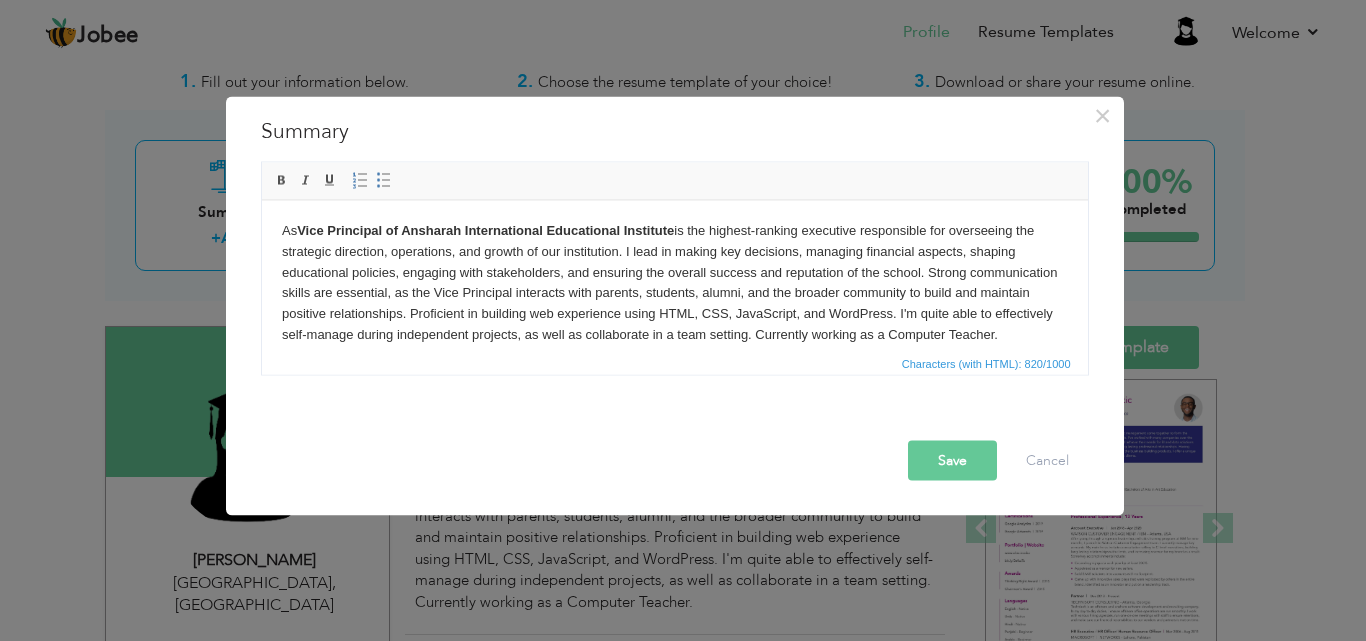 click on "As  Vice Principal of Ansharah International Educational Institute  is the highest-ranking executive responsible for overseeing the strategic direction, operations, and growth of our institution. I lead in making key decisions, managing financial aspects, shaping educational policies, engaging with stakeholders, and ensuring the overall success and reputation of the school. Strong communication skills are essential, as the Vice Principal interacts with parents, students, alumni, and the broader community to build and maintain positive relationships. Proficient in building web experience using HTML, CSS, JavaScript, and WordPress. I'm quite able to effectively self-manage during independent projects, as well as collaborate in a team setting. Currently working as a Computer Teacher." at bounding box center (674, 282) 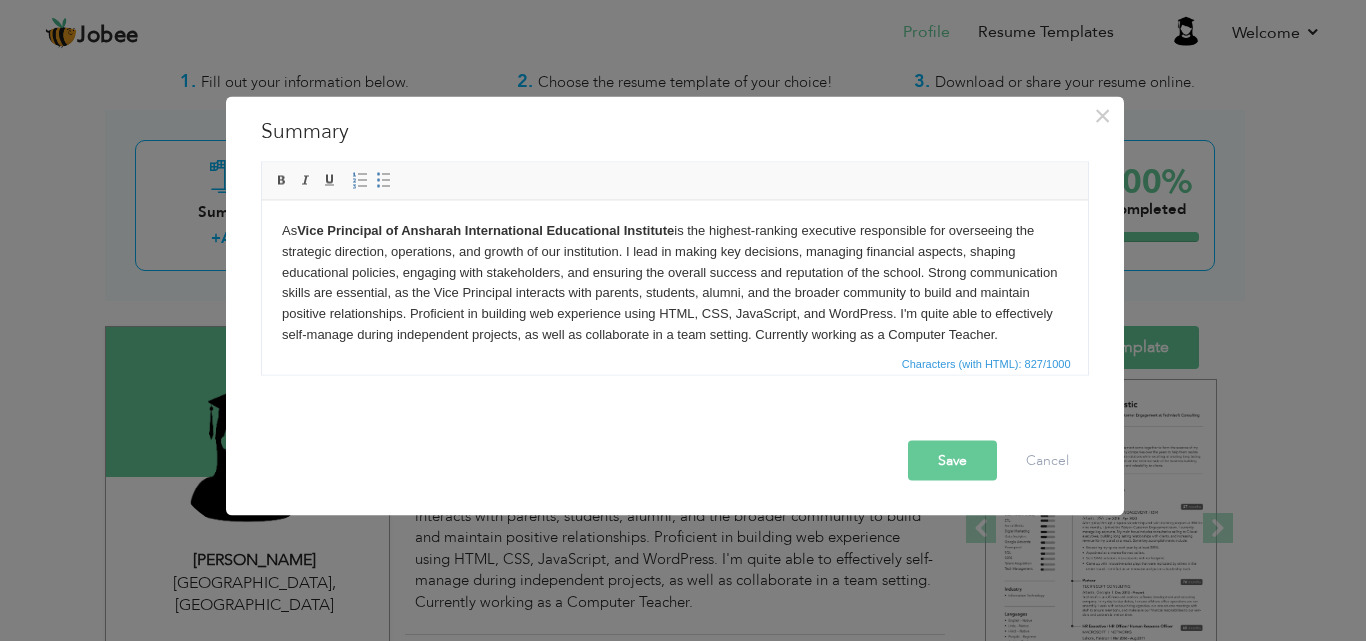 type 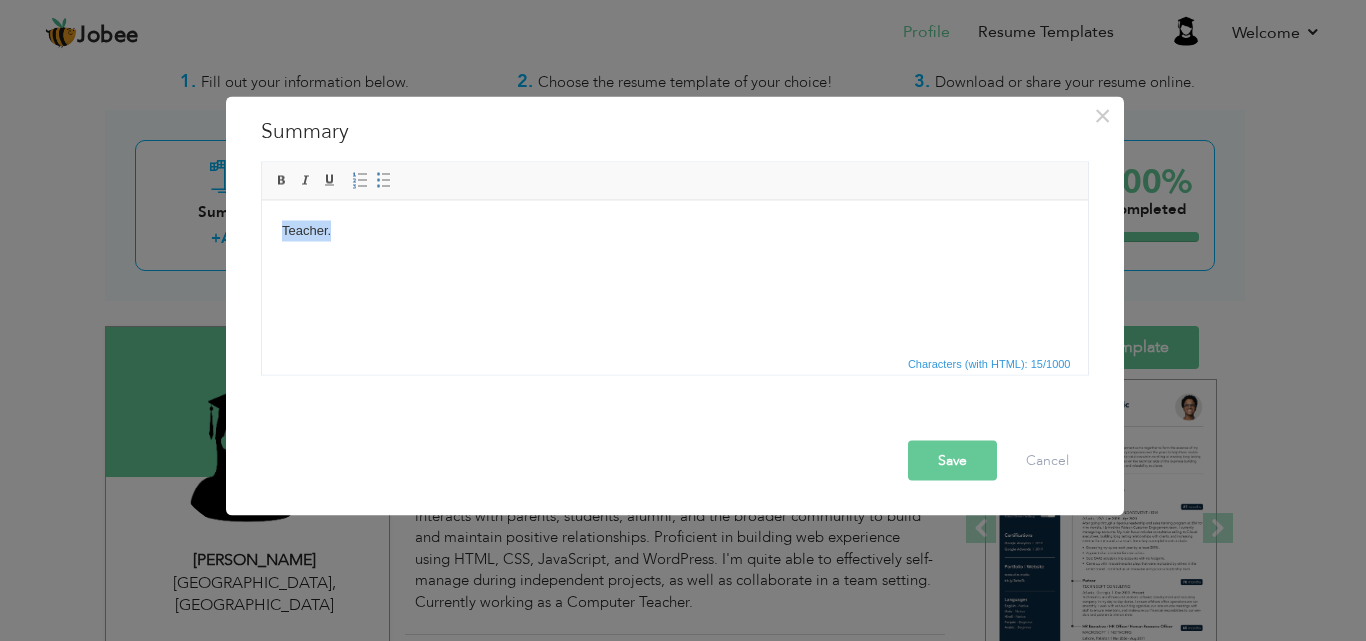 drag, startPoint x: 358, startPoint y: 218, endPoint x: 237, endPoint y: 229, distance: 121.49897 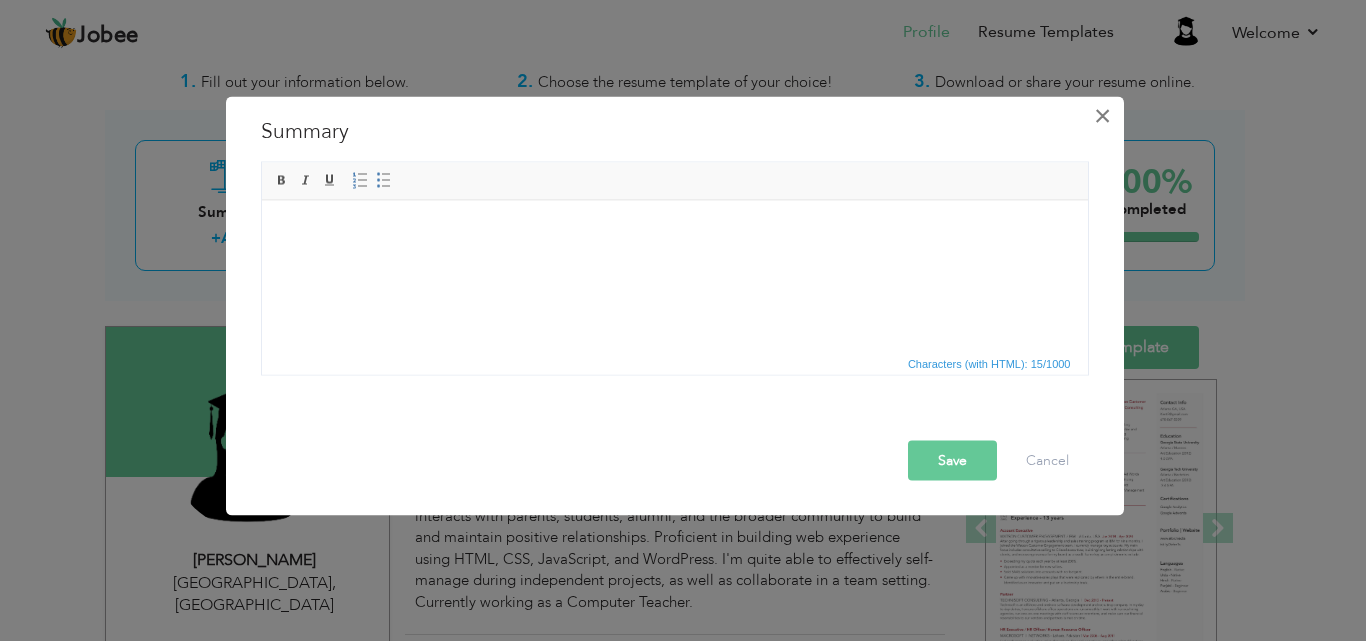 click on "×" at bounding box center [1102, 115] 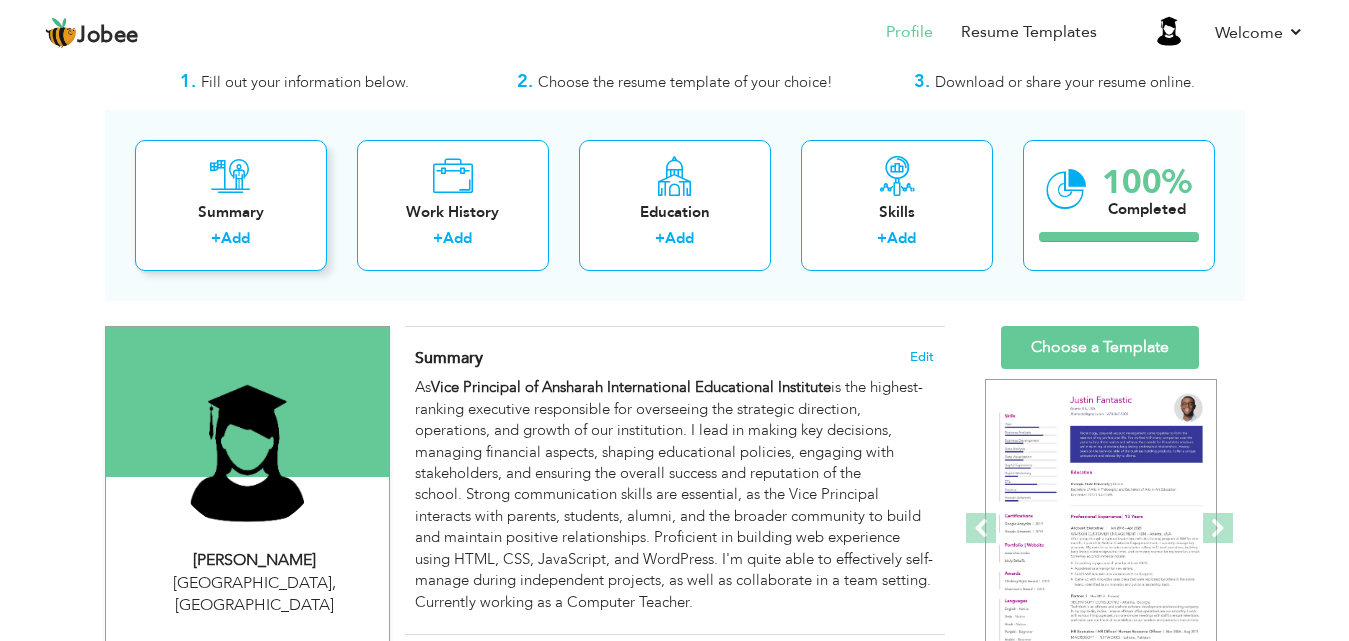 click on "Summary
+  Add" at bounding box center [231, 205] 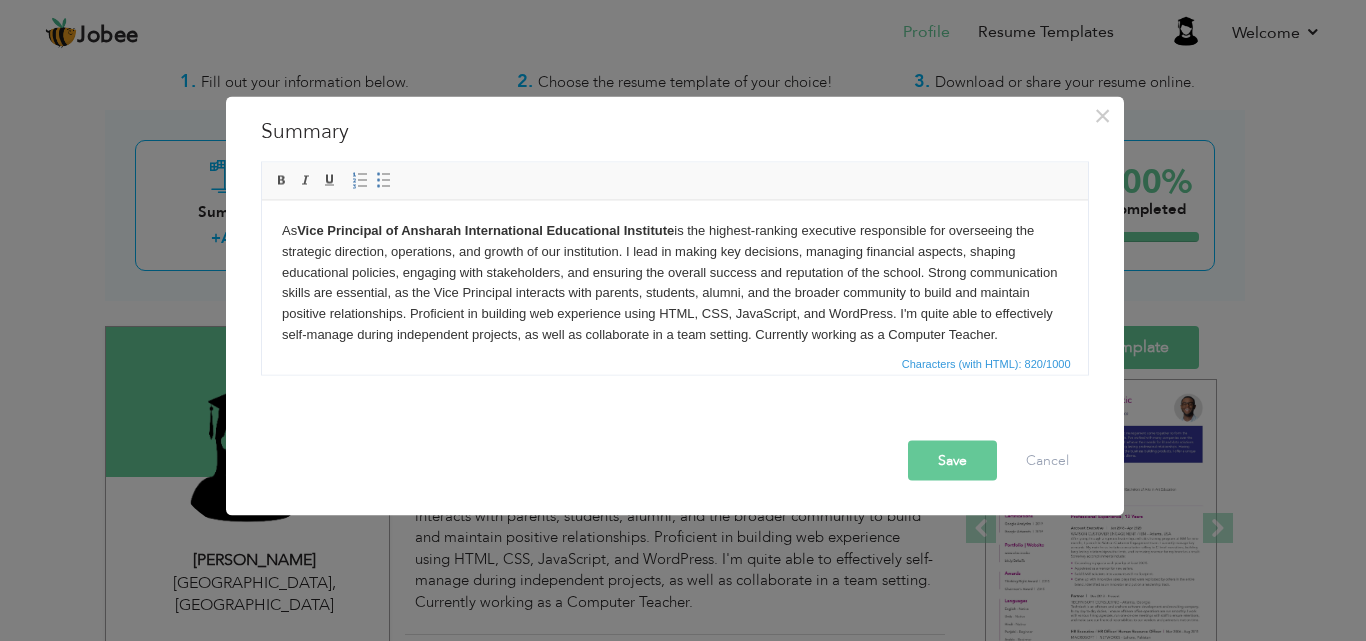 click on "Vice Principal of Ansharah International Educational Institute" at bounding box center [484, 229] 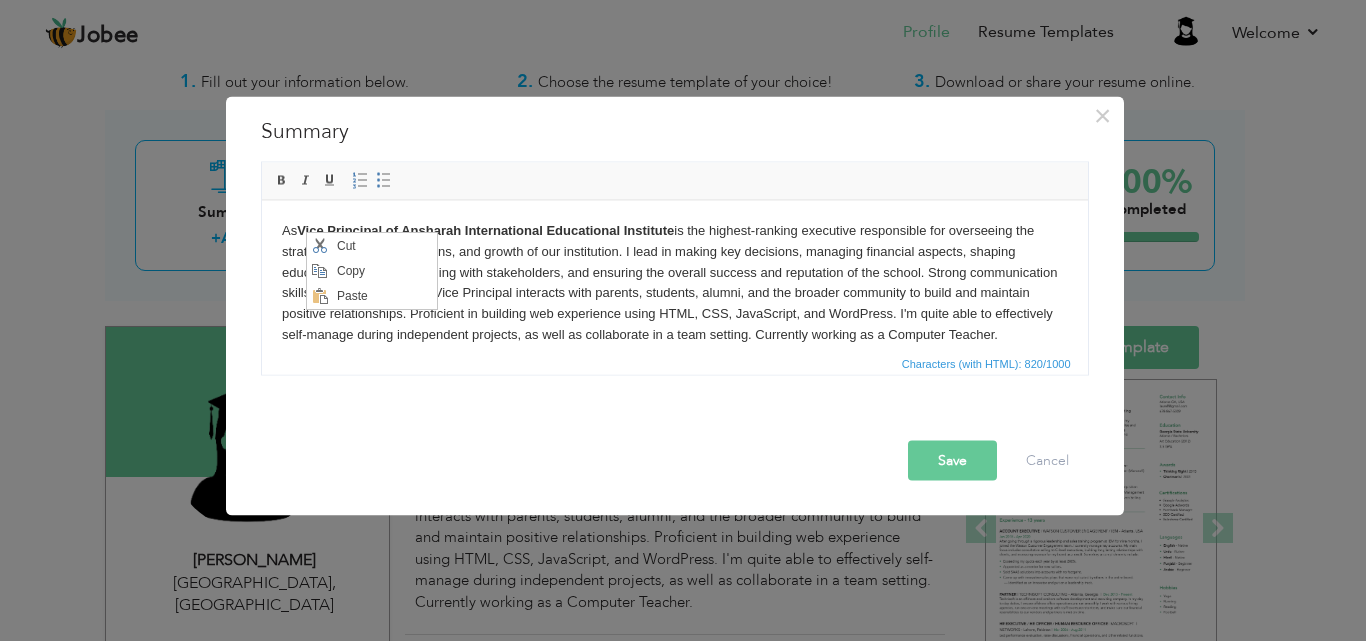 scroll, scrollTop: 0, scrollLeft: 0, axis: both 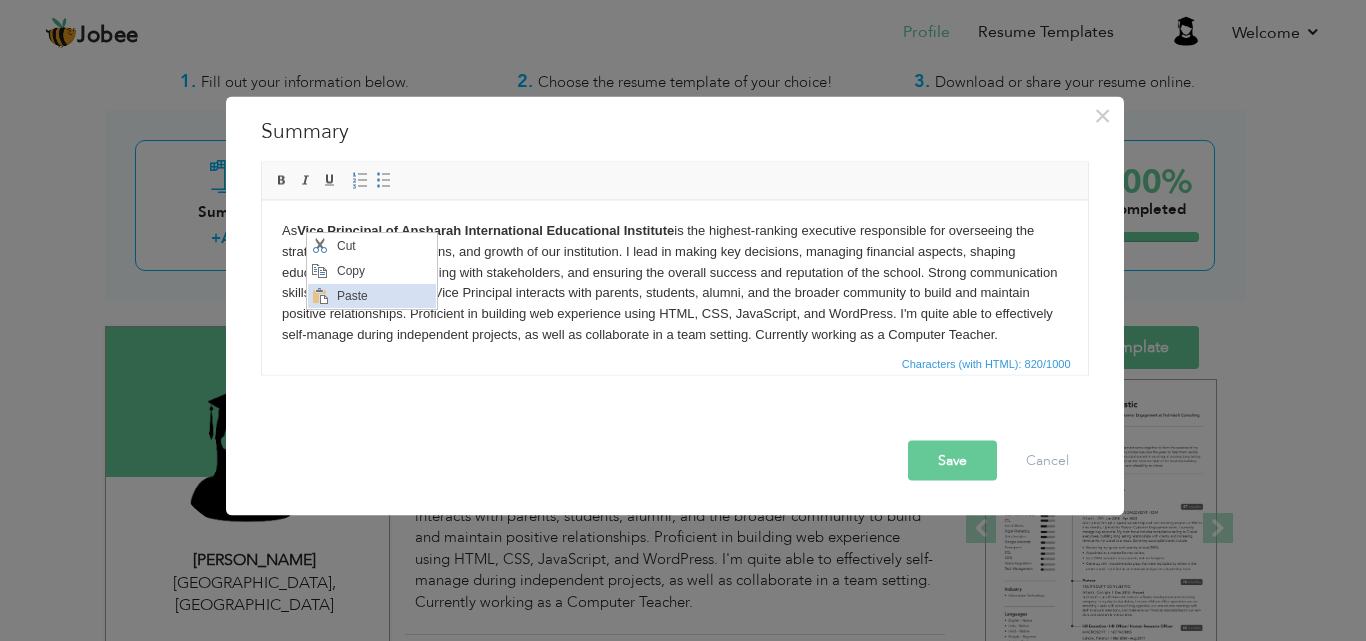 click on "Paste" at bounding box center [383, 296] 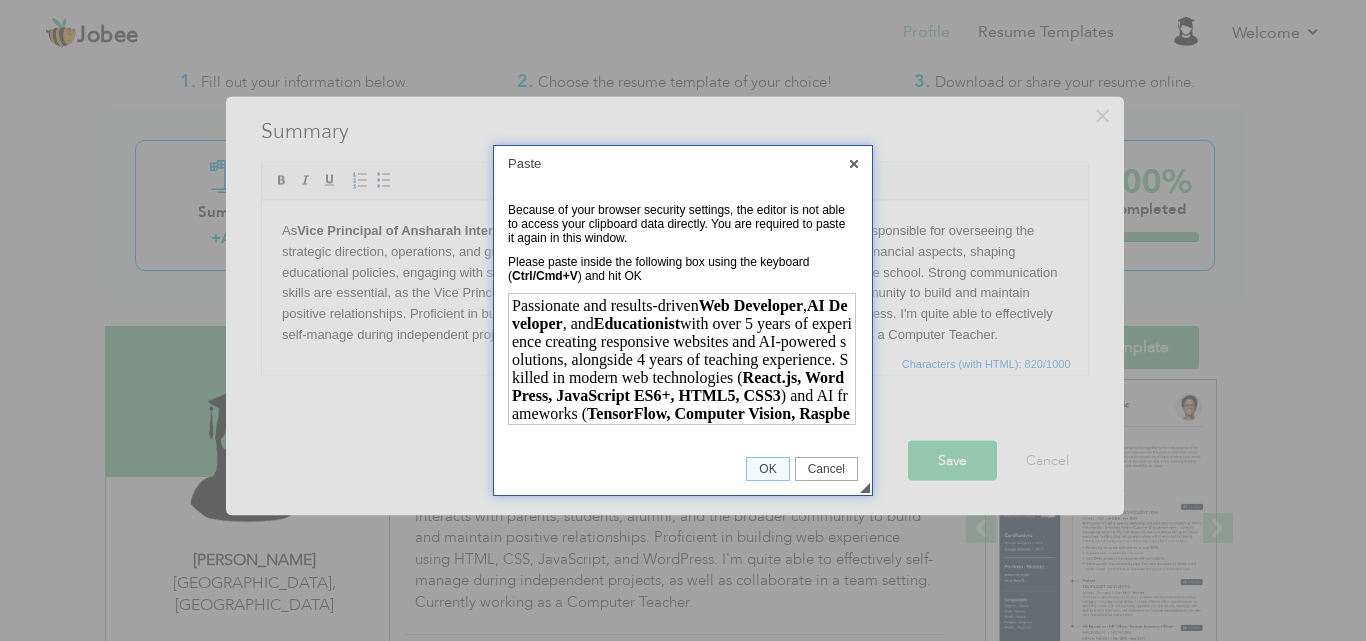 scroll, scrollTop: 214, scrollLeft: 0, axis: vertical 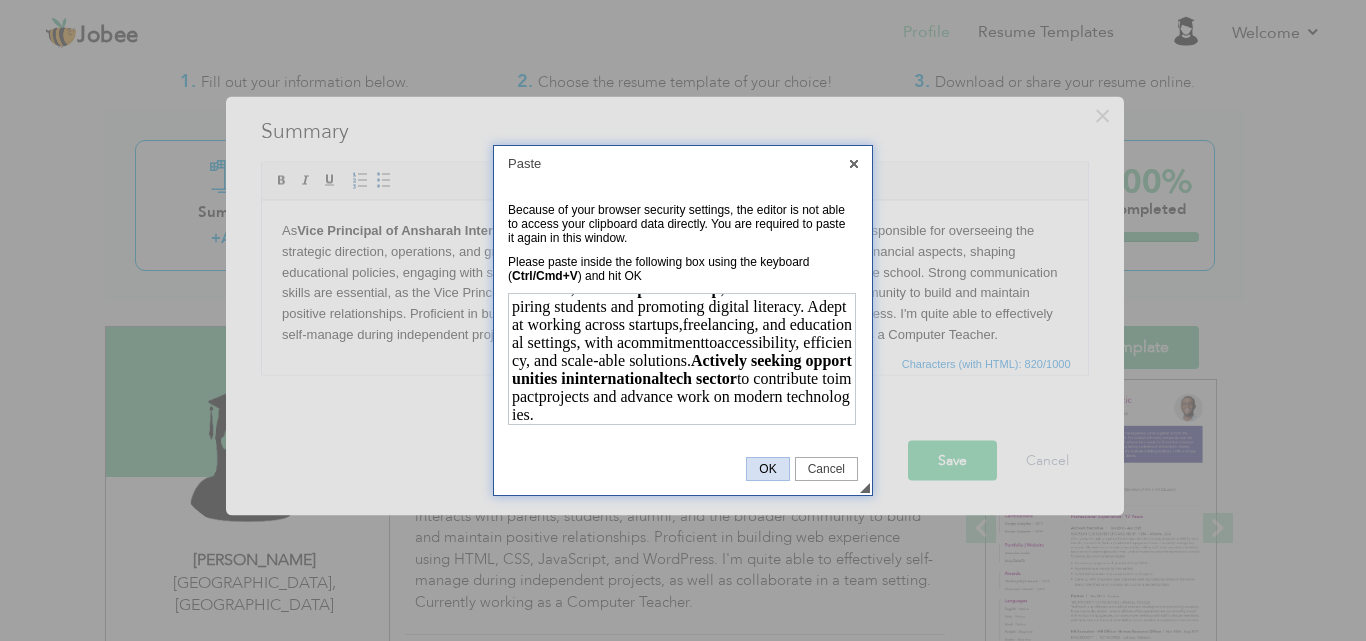 click on "OK" at bounding box center [767, 469] 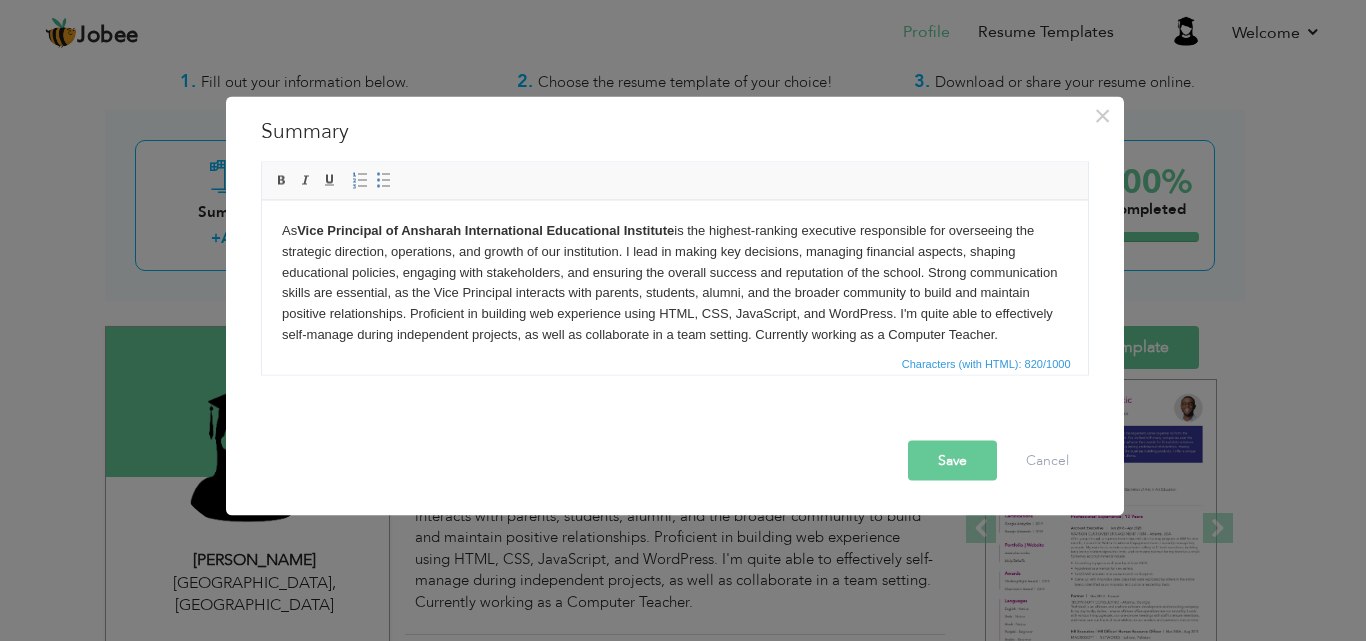 scroll, scrollTop: 0, scrollLeft: 0, axis: both 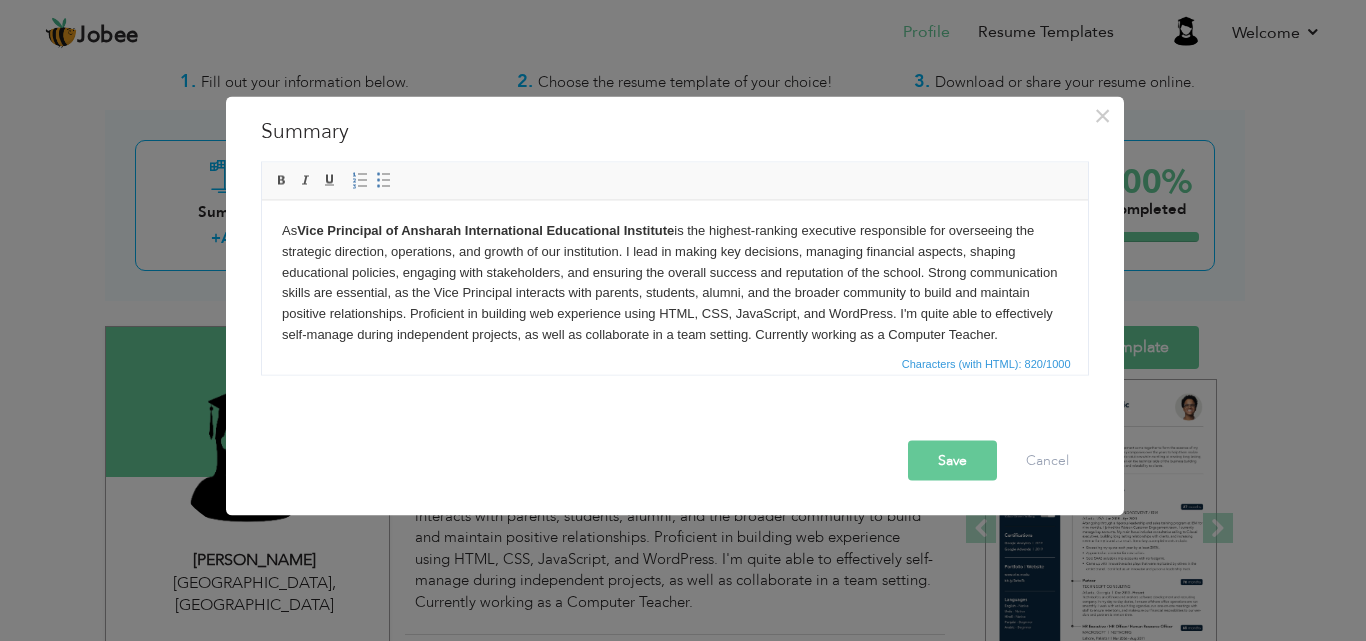 click on "Save" at bounding box center (952, 460) 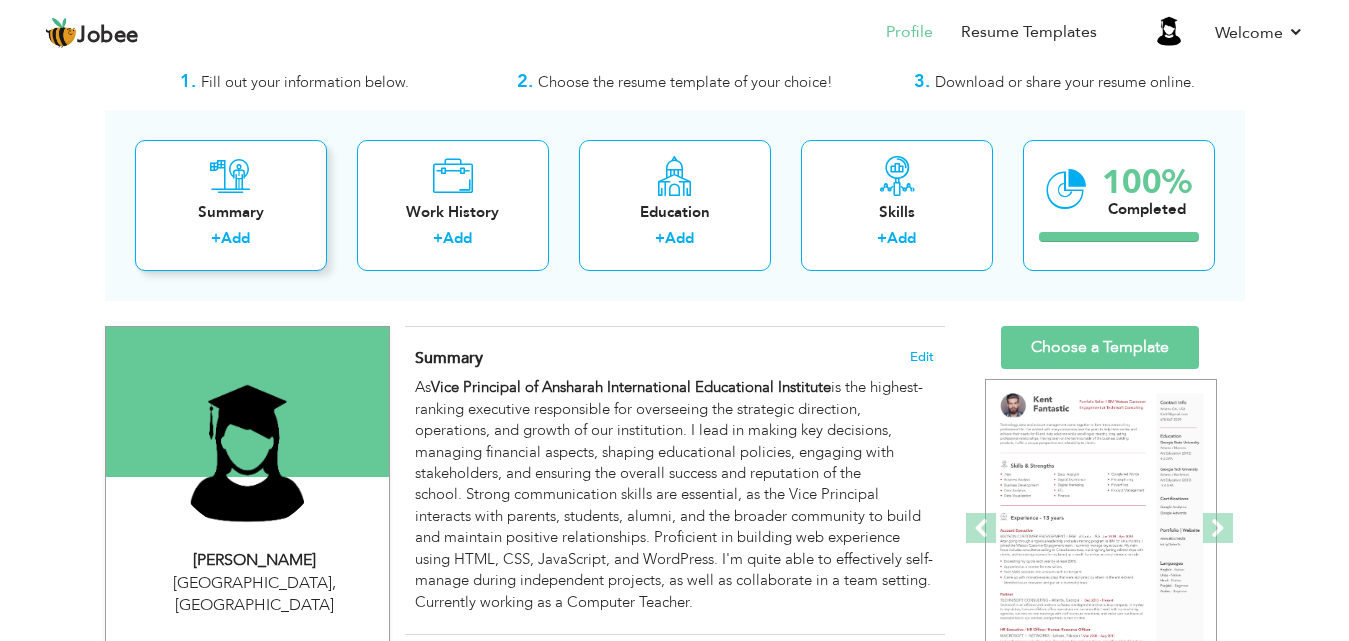 click on "Summary
+  Add" at bounding box center [231, 205] 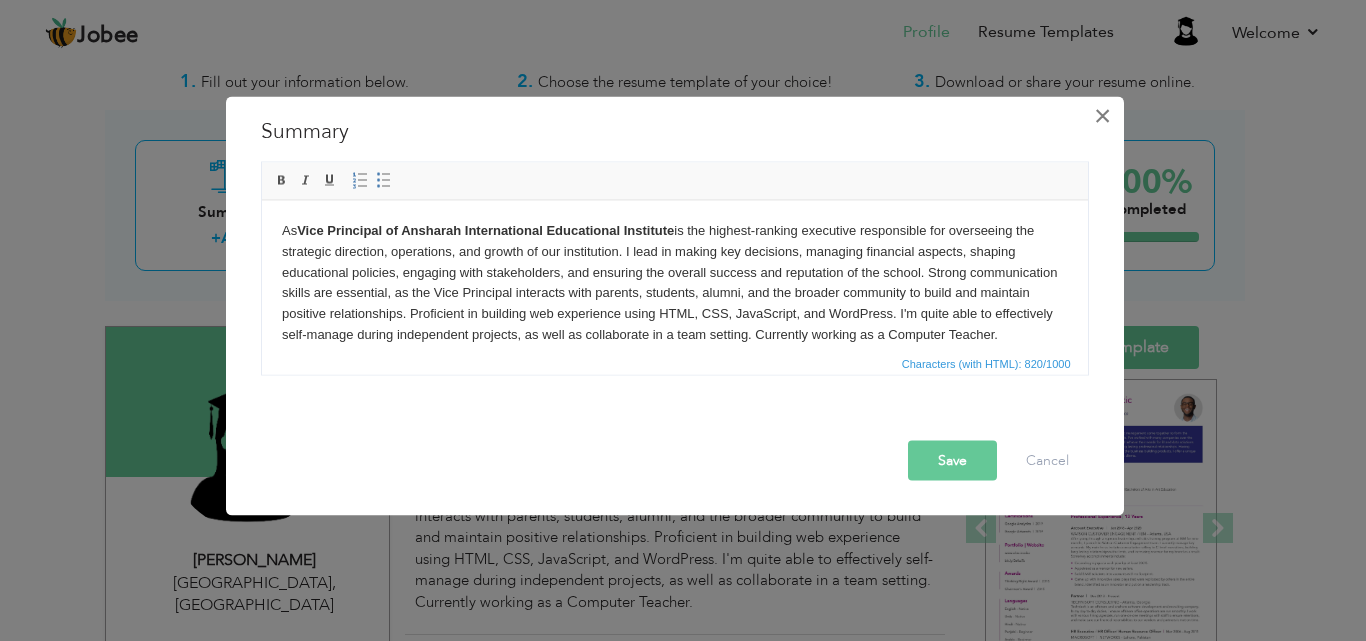 click on "×" at bounding box center (1102, 115) 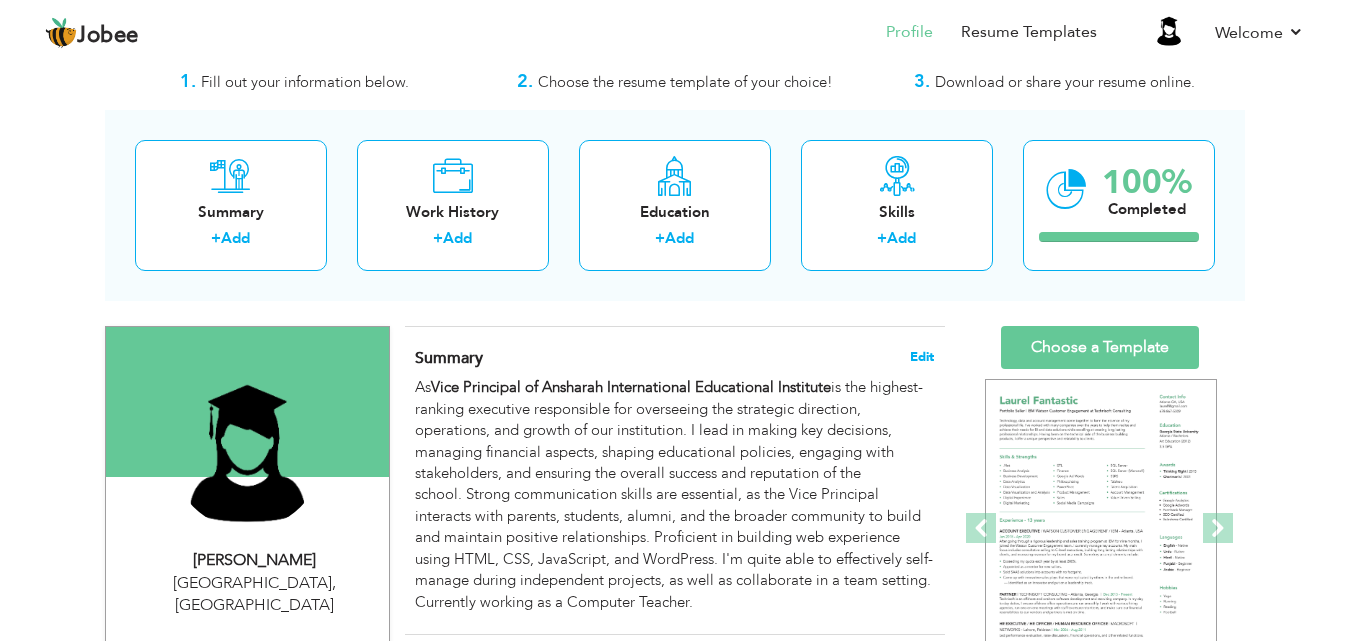 click on "Edit" at bounding box center (922, 357) 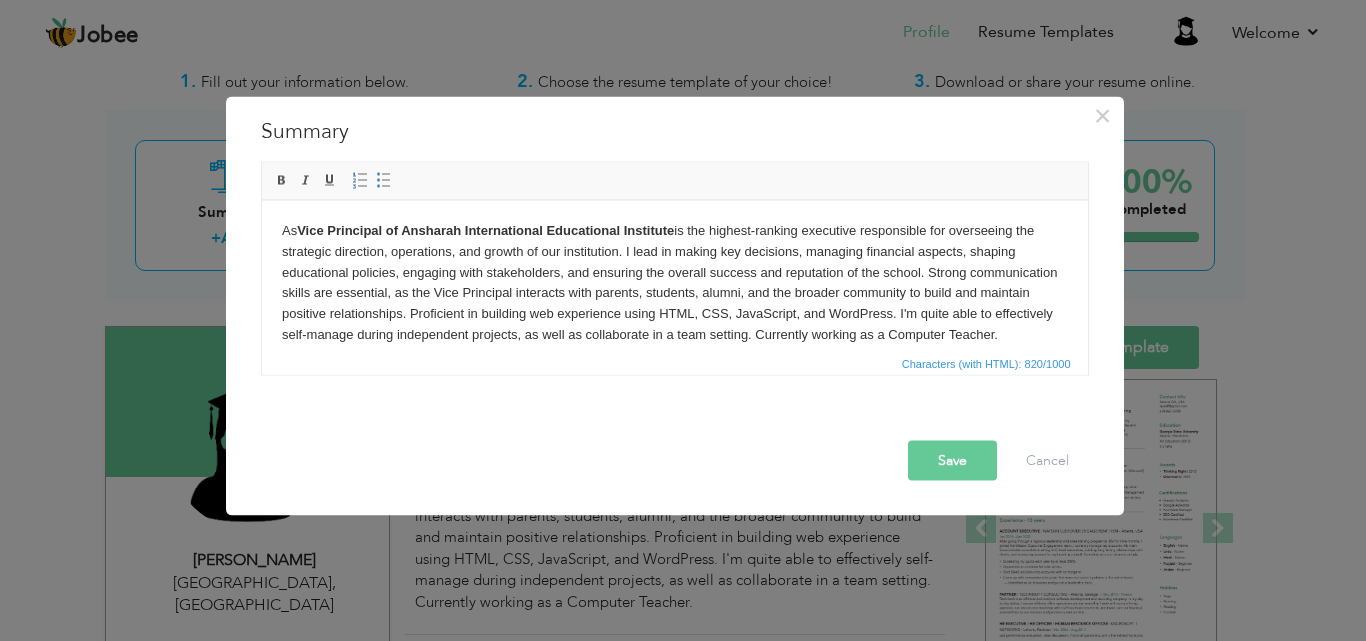 drag, startPoint x: 1184, startPoint y: 556, endPoint x: 618, endPoint y: 258, distance: 639.6561 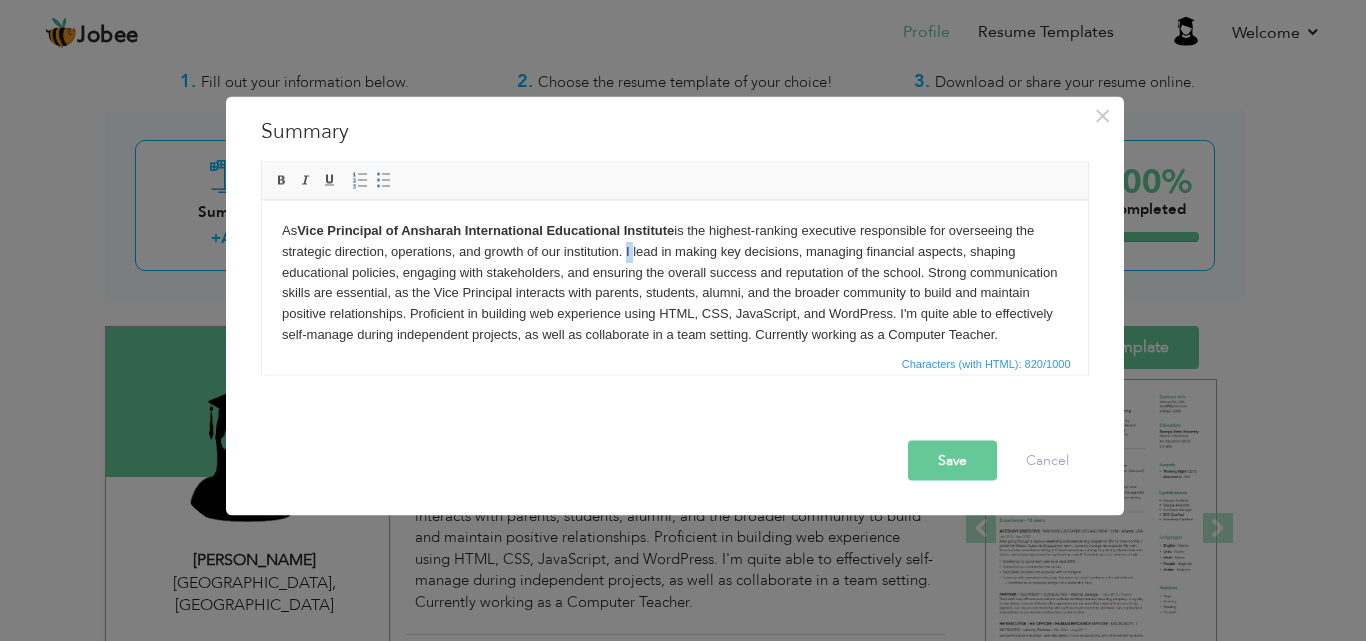 drag, startPoint x: 621, startPoint y: 258, endPoint x: 1085, endPoint y: 227, distance: 465.0344 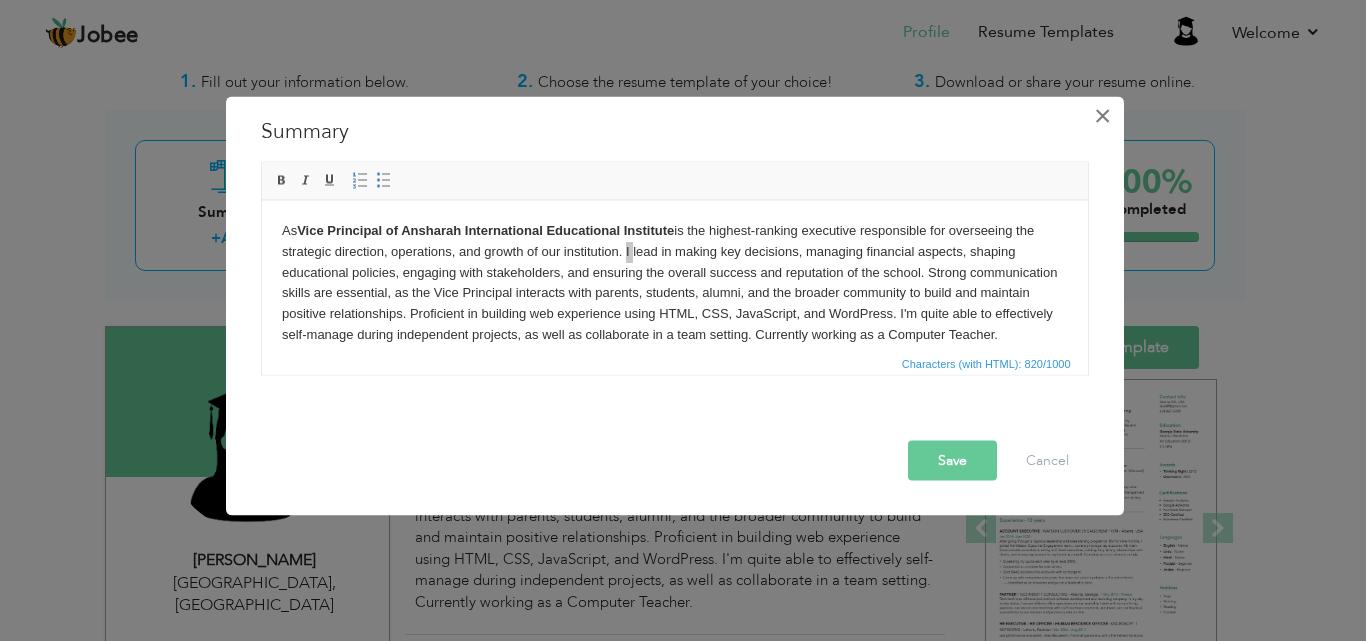 click on "×" at bounding box center (1102, 115) 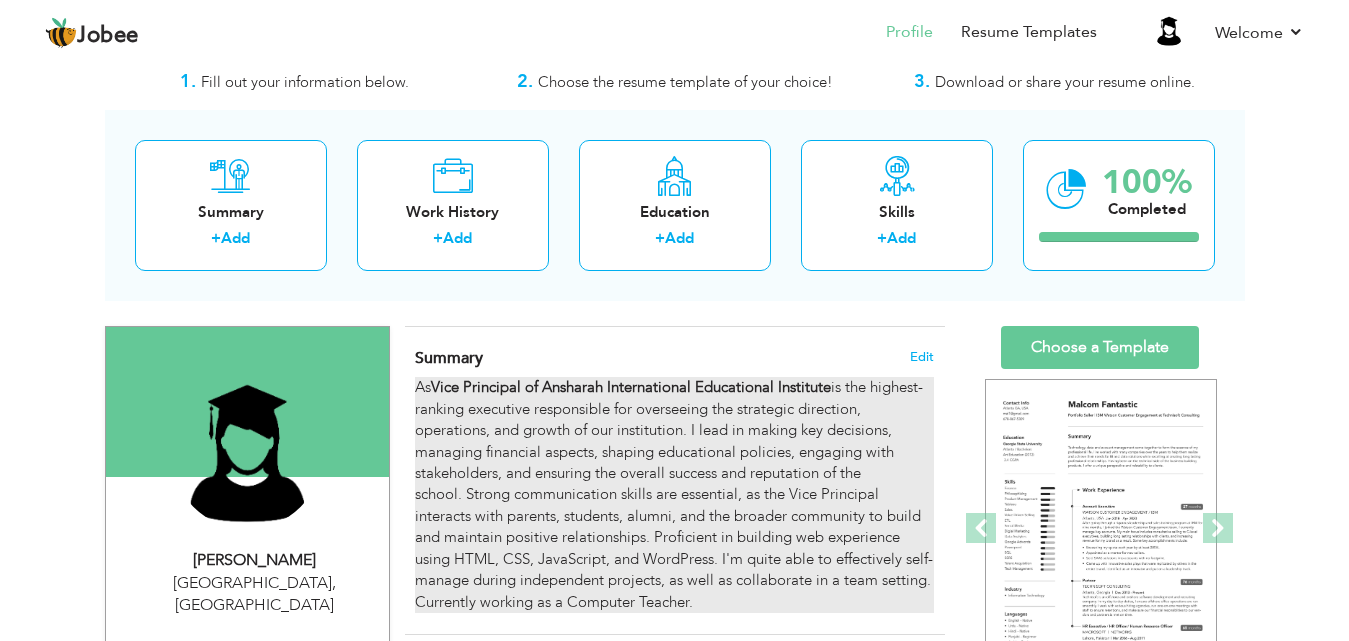 click on "As  Vice Principal of Ansharah International Educational Institute  is the highest-ranking executive responsible for overseeing the strategic direction, operations, and growth of our institution. I lead in making key decisions, managing financial aspects, shaping educational policies, engaging with stakeholders, and ensuring the overall success and reputation of the school. Strong communication skills are essential, as the Vice Principal interacts with parents, students, alumni, and the broader community to build and maintain positive relationships. Proficient in building web experience using HTML, CSS, JavaScript, and WordPress. I'm quite able to effectively self-manage during independent projects, as well as collaborate in a team setting. Currently working as a Computer Teacher." at bounding box center (674, 495) 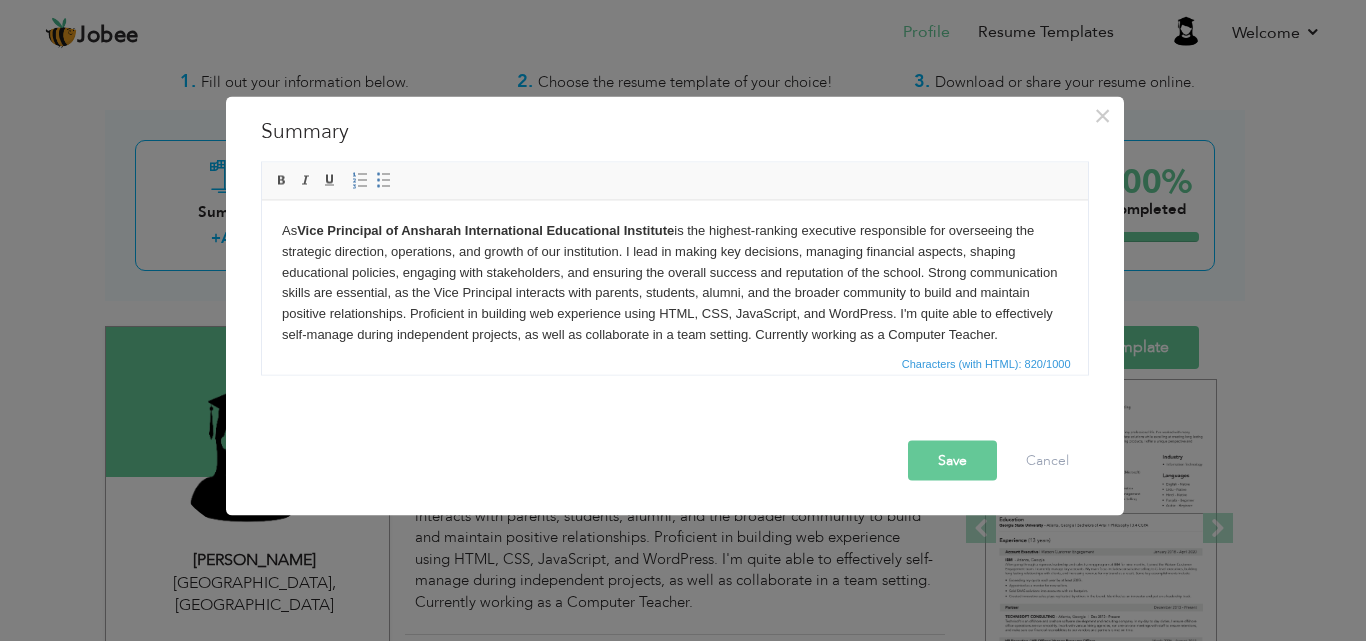 type 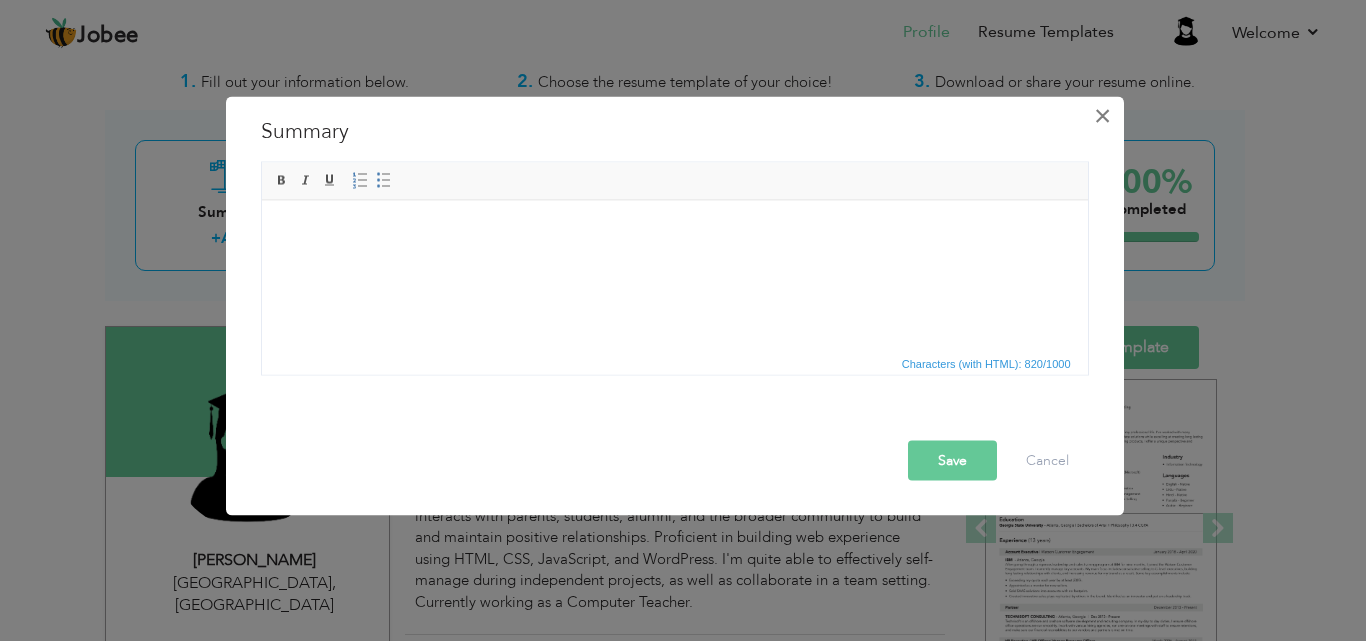 click on "×" at bounding box center [1102, 115] 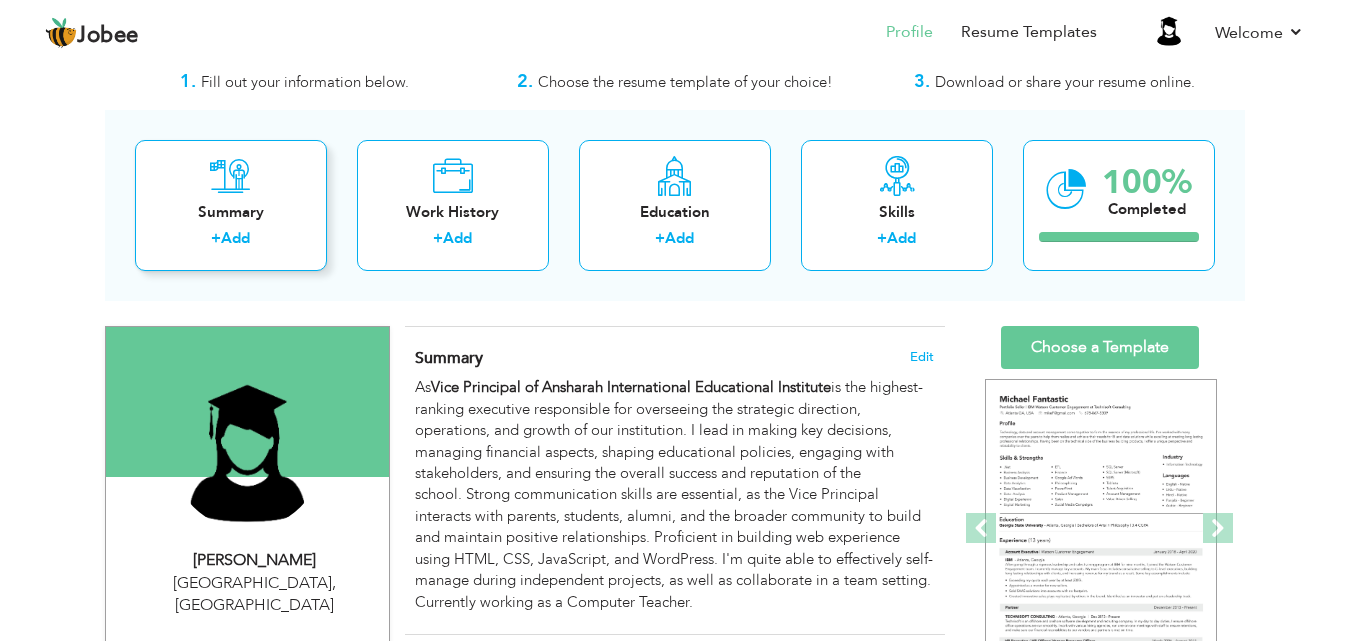 click on "Summary
+  Add" at bounding box center (231, 205) 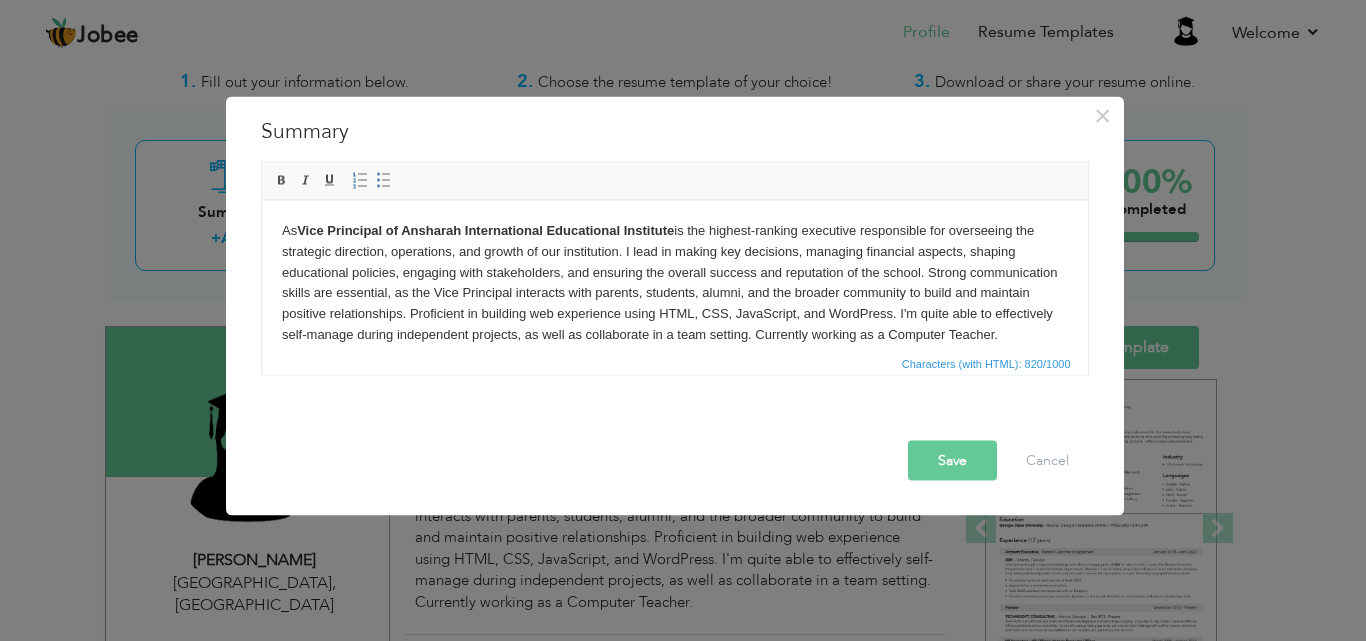 click on "As  Vice Principal of Ansharah International Educational Institute  is the highest-ranking executive responsible for overseeing the strategic direction, operations, and growth of our institution. I lead in making key decisions, managing financial aspects, shaping educational policies, engaging with stakeholders, and ensuring the overall success and reputation of the school. Strong communication skills are essential, as the Vice Principal interacts with parents, students, alumni, and the broader community to build and maintain positive relationships. Proficient in building web experience using HTML, CSS, JavaScript, and WordPress. I'm quite able to effectively self-manage during independent projects, as well as collaborate in a team setting. Currently working as a Computer Teacher." at bounding box center [674, 282] 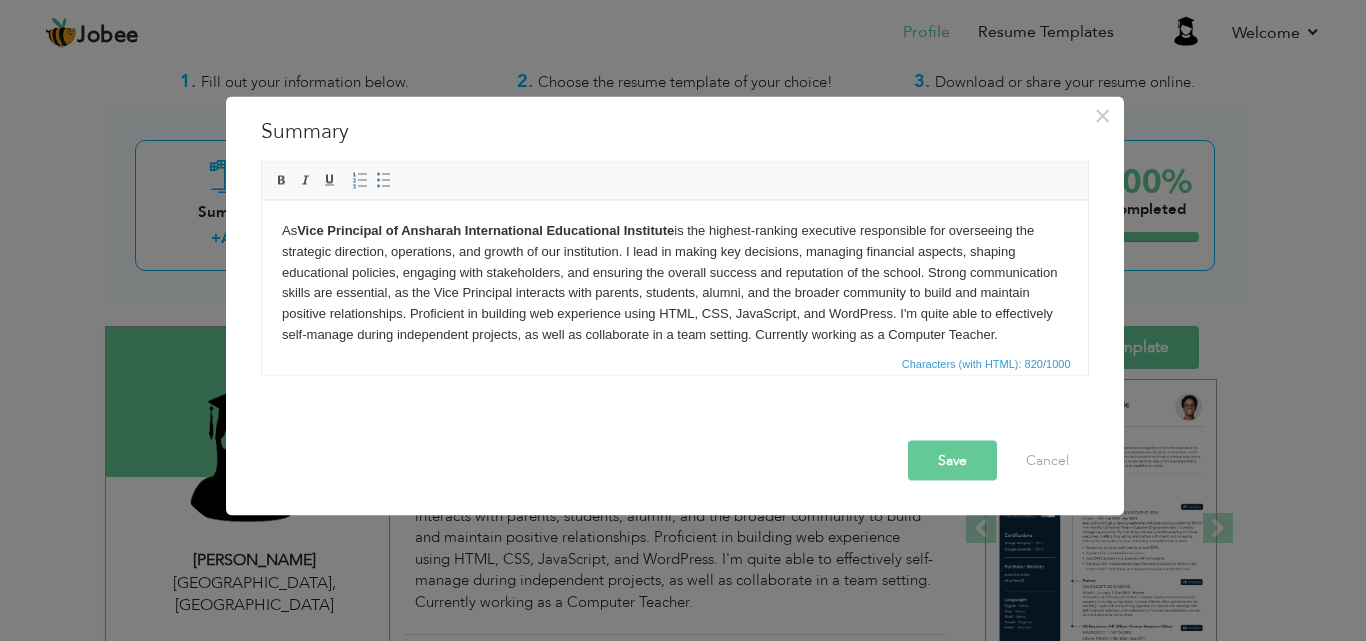 type 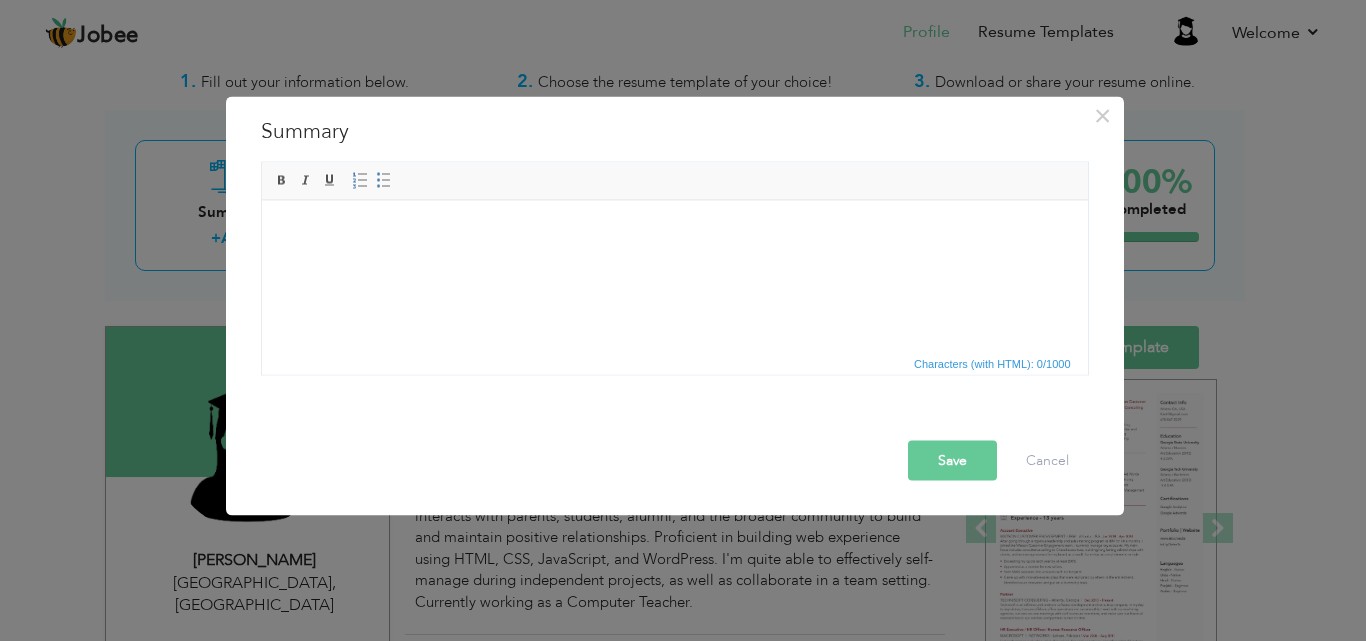 drag, startPoint x: 487, startPoint y: 307, endPoint x: 443, endPoint y: 238, distance: 81.8352 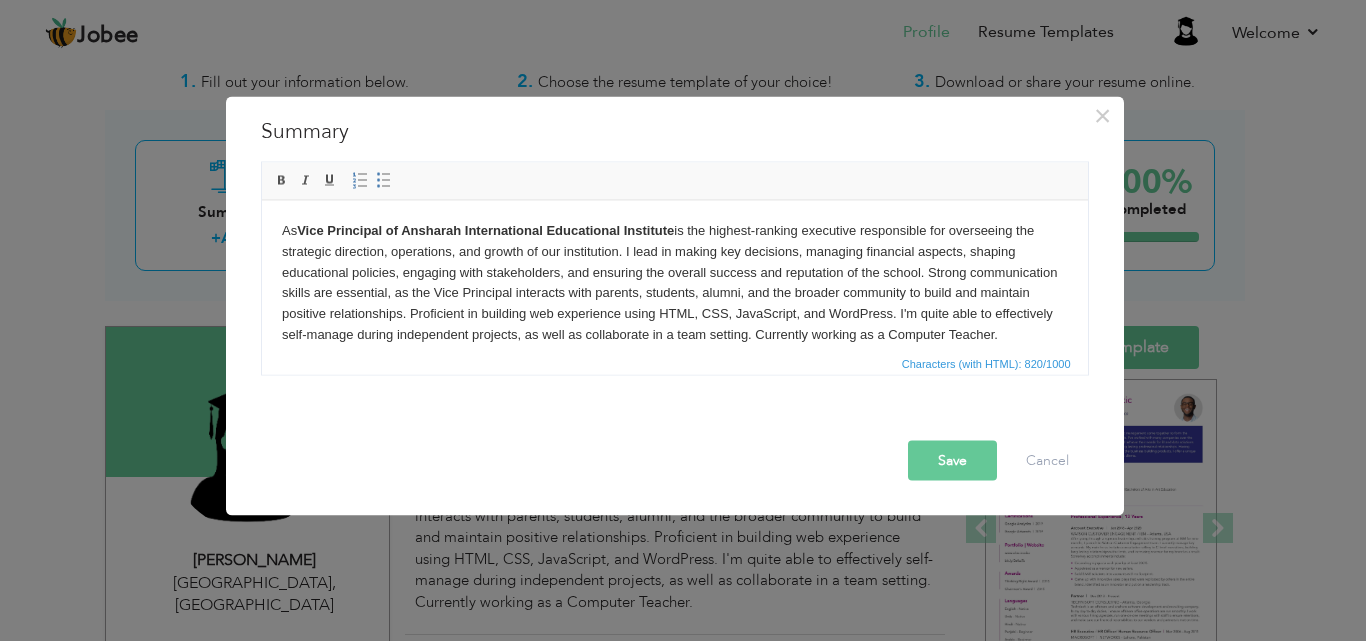 click on "As  Vice Principal of Ansharah International Educational Institute  is the highest-ranking executive responsible for overseeing the strategic direction, operations, and growth of our institution. I lead in making key decisions, managing financial aspects, shaping educational policies, engaging with stakeholders, and ensuring the overall success and reputation of the school. Strong communication skills are essential, as the Vice Principal interacts with parents, students, alumni, and the broader community to build and maintain positive relationships. Proficient in building web experience using HTML, CSS, JavaScript, and WordPress. I'm quite able to effectively self-manage during independent projects, as well as collaborate in a team setting. Currently working as a Computer Teacher." at bounding box center (674, 282) 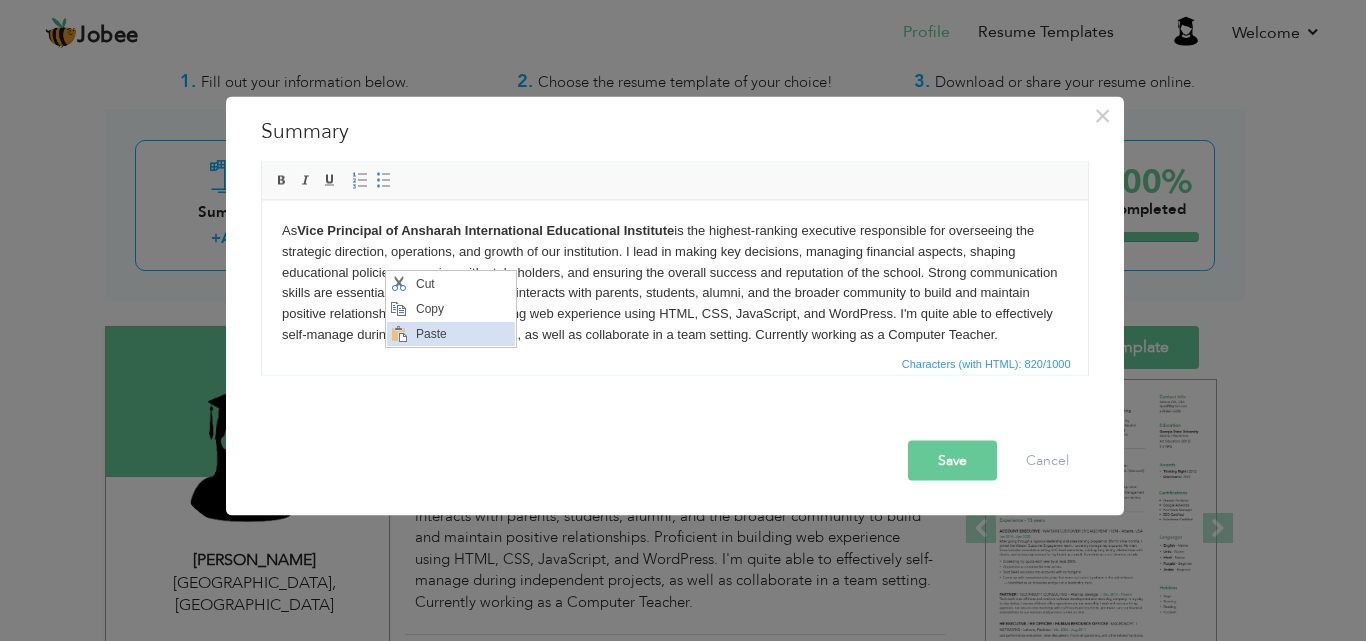 click on "Paste" at bounding box center (462, 334) 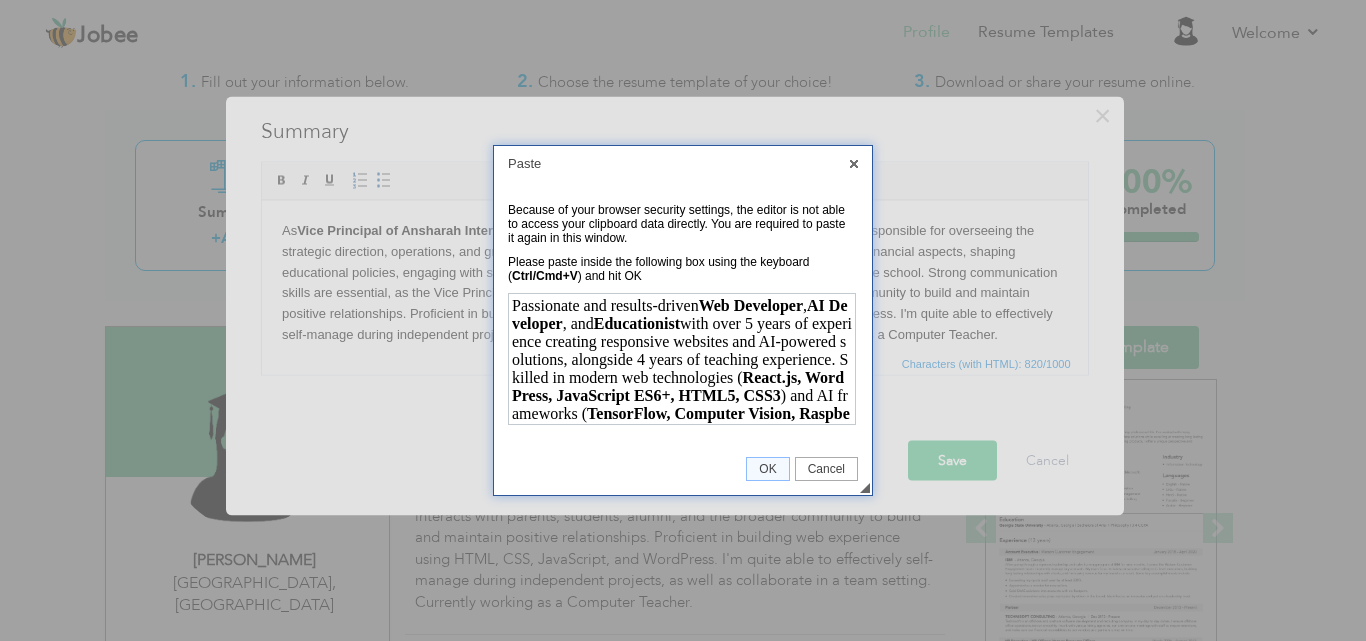 scroll, scrollTop: 214, scrollLeft: 0, axis: vertical 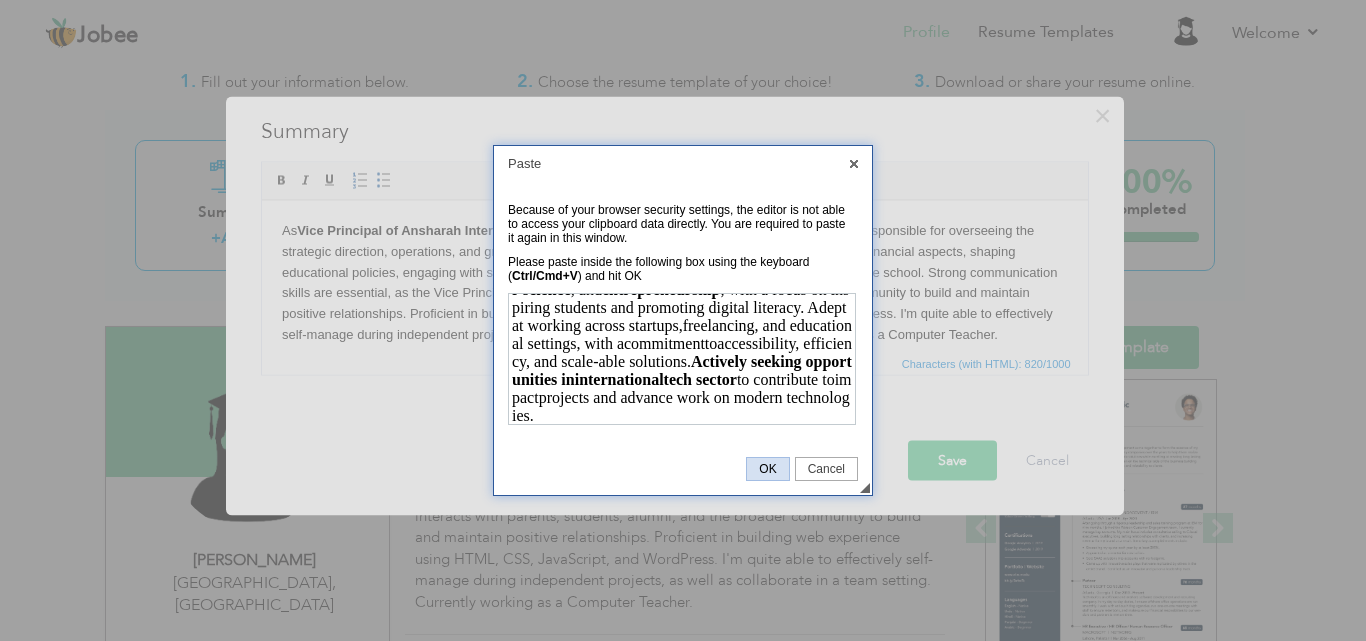 click on "OK" at bounding box center [767, 469] 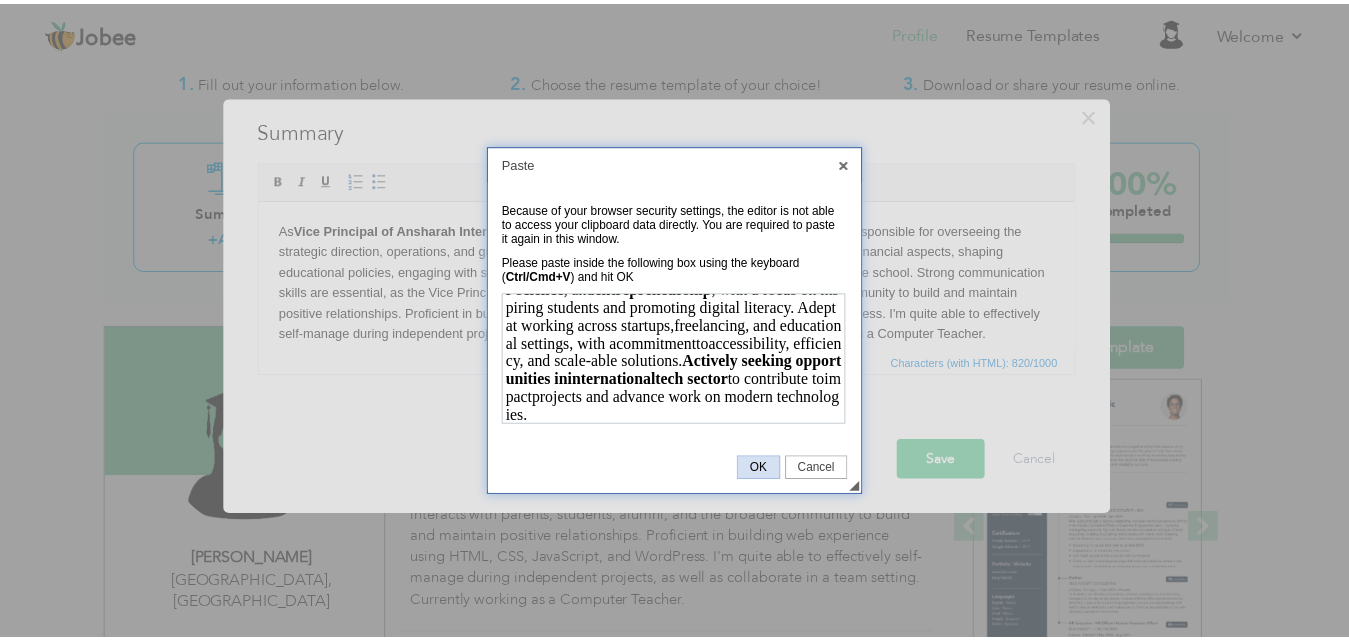 scroll, scrollTop: 0, scrollLeft: 0, axis: both 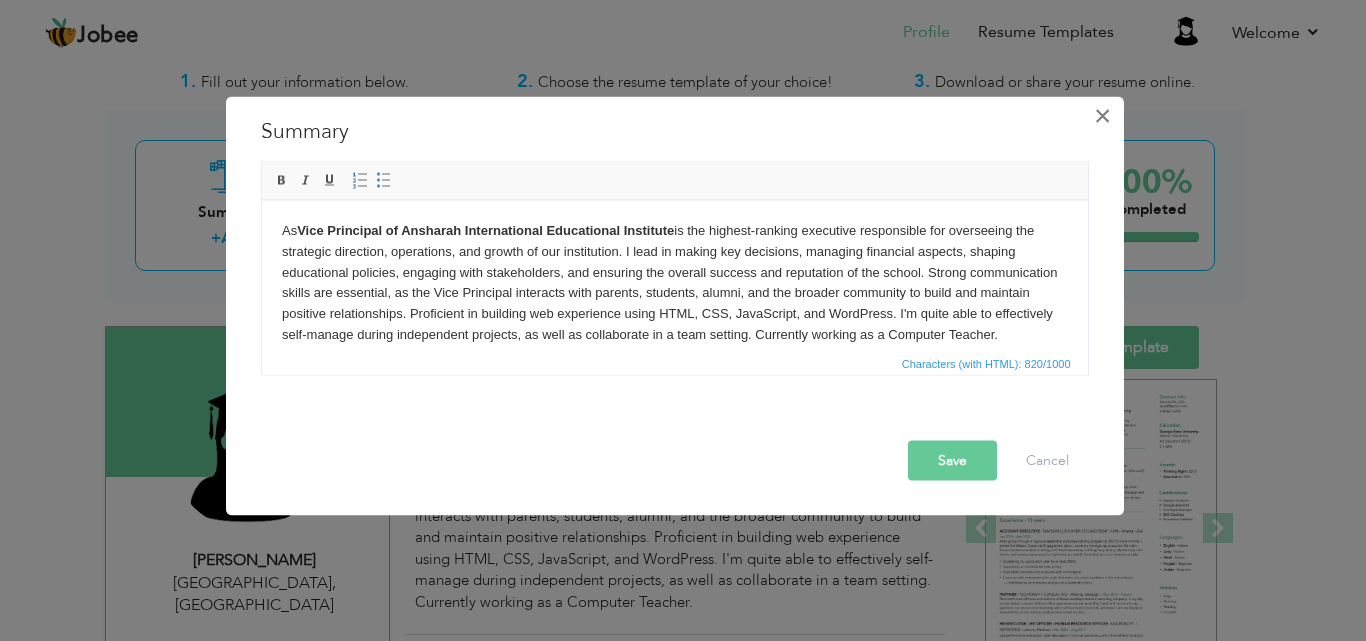 click on "×" at bounding box center (1102, 115) 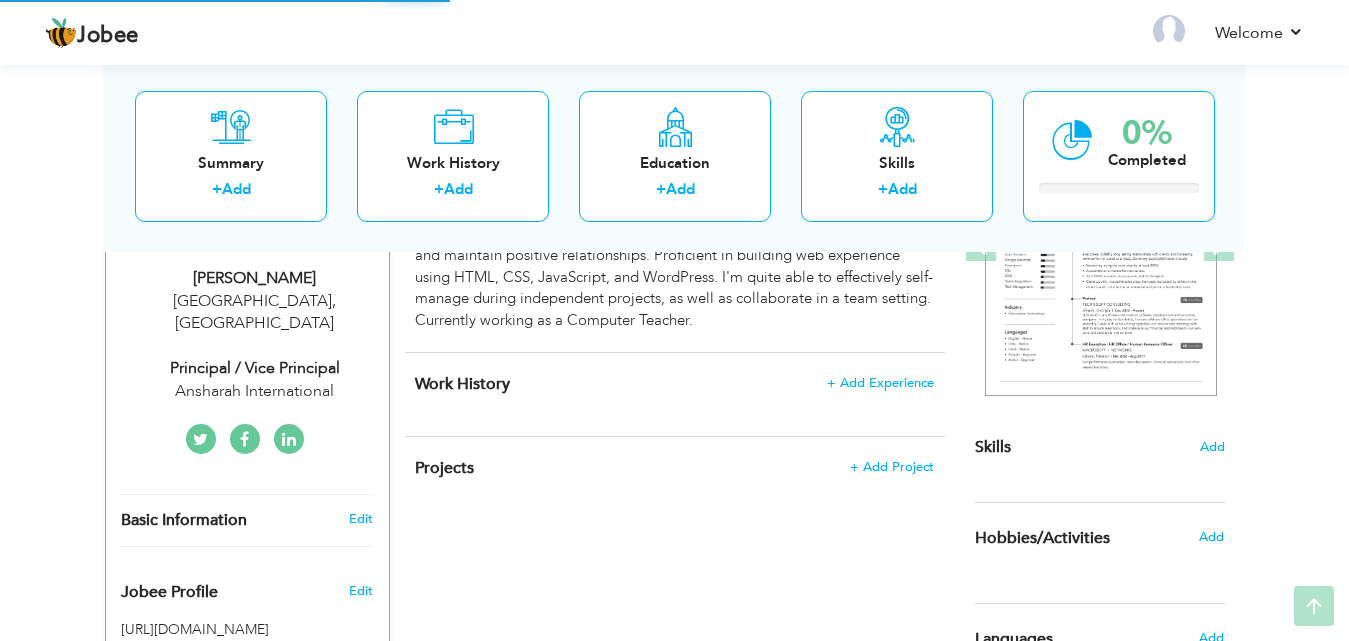 scroll, scrollTop: 333, scrollLeft: 0, axis: vertical 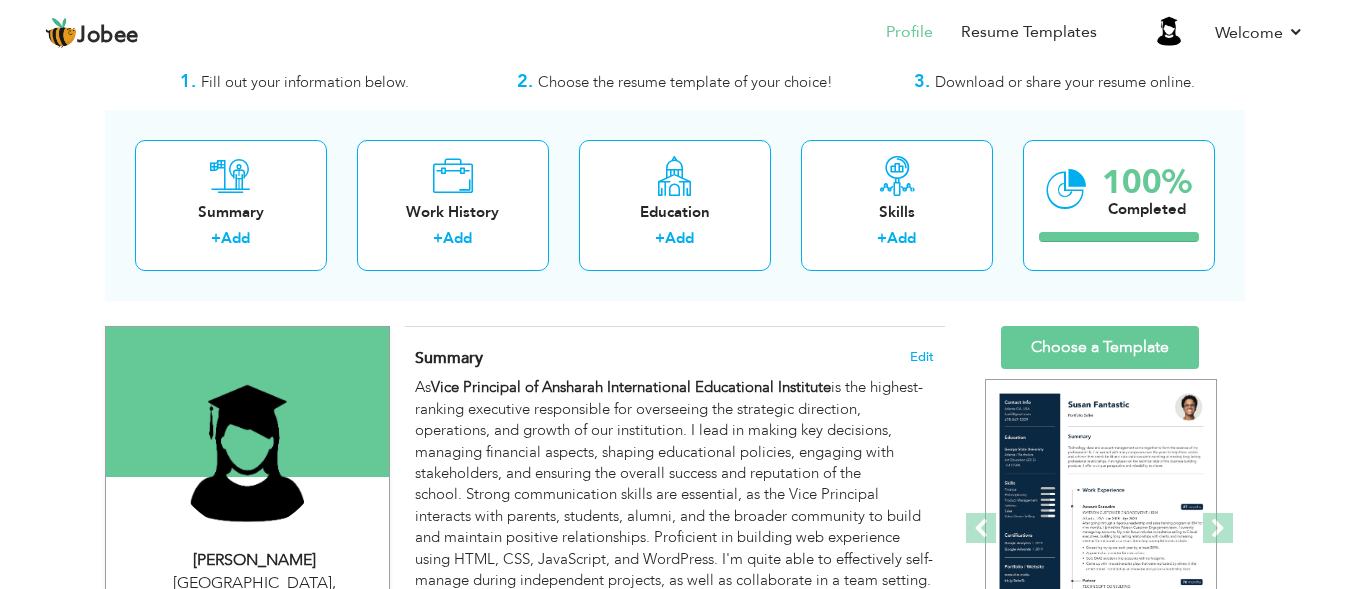 click on "View Resume
Export PDF
Profile
Summary
Public Link
Experience
Education
Awards
Work Histroy
Projects
Certifications
Skills
Preferred Job City" at bounding box center [674, 1570] 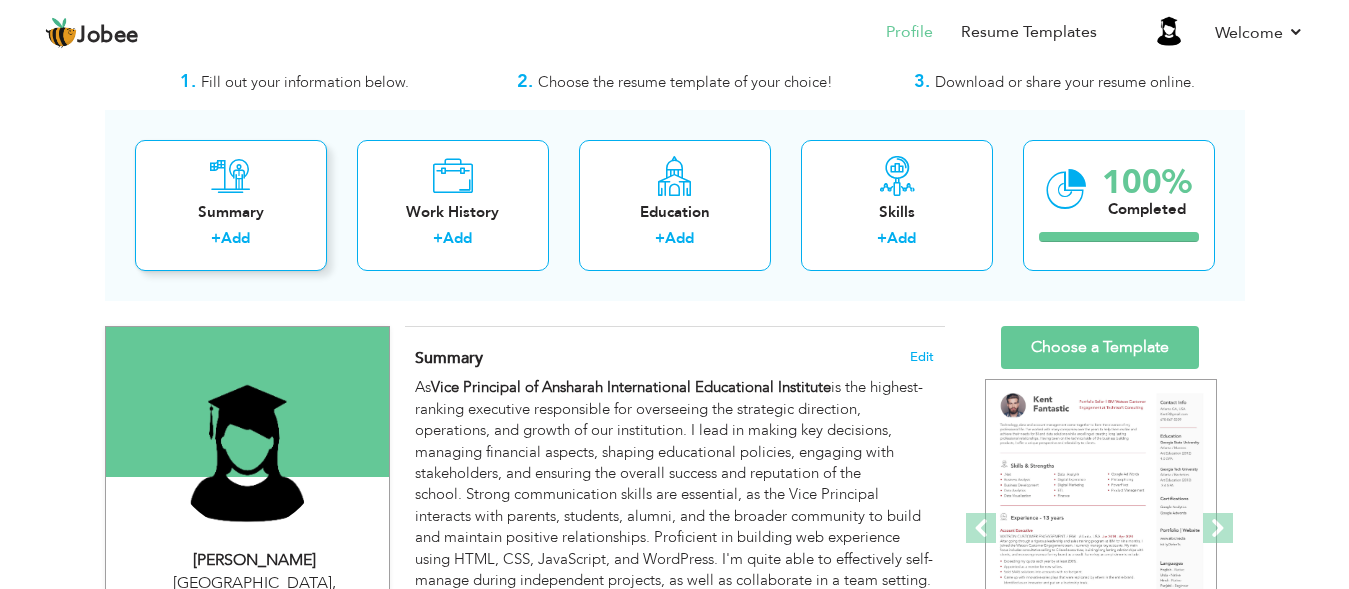 click on "Summary
+  Add" at bounding box center [231, 205] 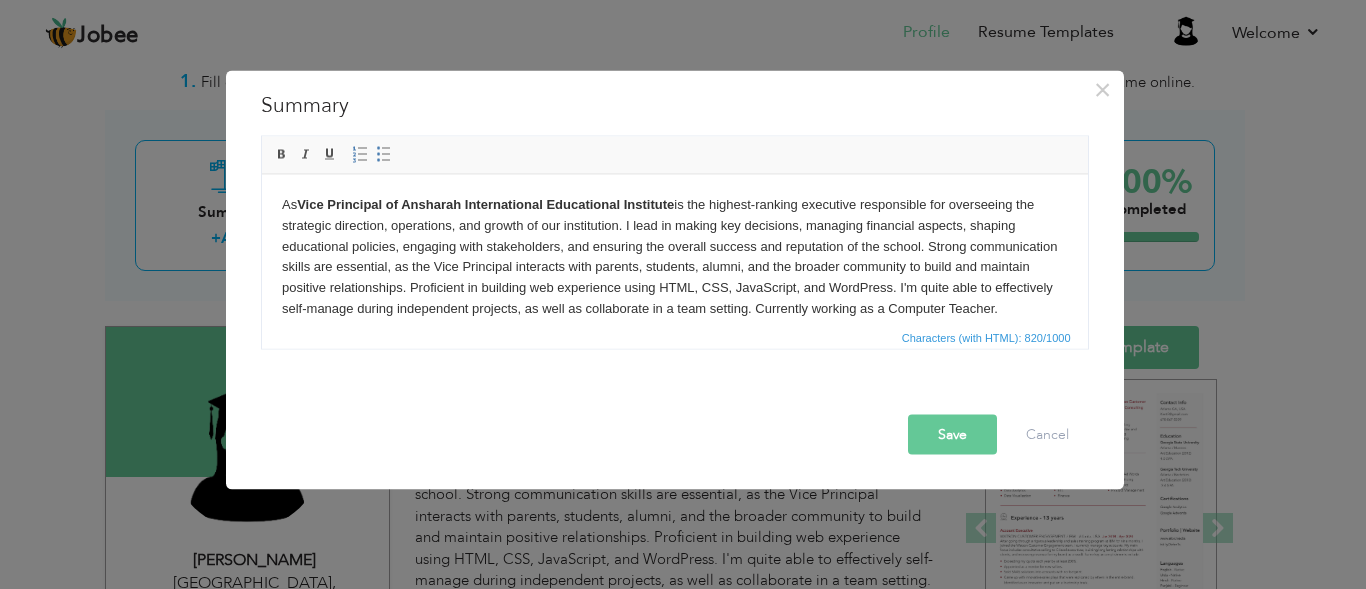 click on "As  Vice Principal of Ansharah International Educational Institute  is the highest-ranking executive responsible for overseeing the strategic direction, operations, and growth of our institution. I lead in making key decisions, managing financial aspects, shaping educational policies, engaging with stakeholders, and ensuring the overall success and reputation of the school. Strong communication skills are essential, as the Vice Principal interacts with parents, students, alumni, and the broader community to build and maintain positive relationships. Proficient in building web experience using HTML, CSS, JavaScript, and WordPress. I'm quite able to effectively self-manage during independent projects, as well as collaborate in a team setting. Currently working as a Computer Teacher." at bounding box center (674, 256) 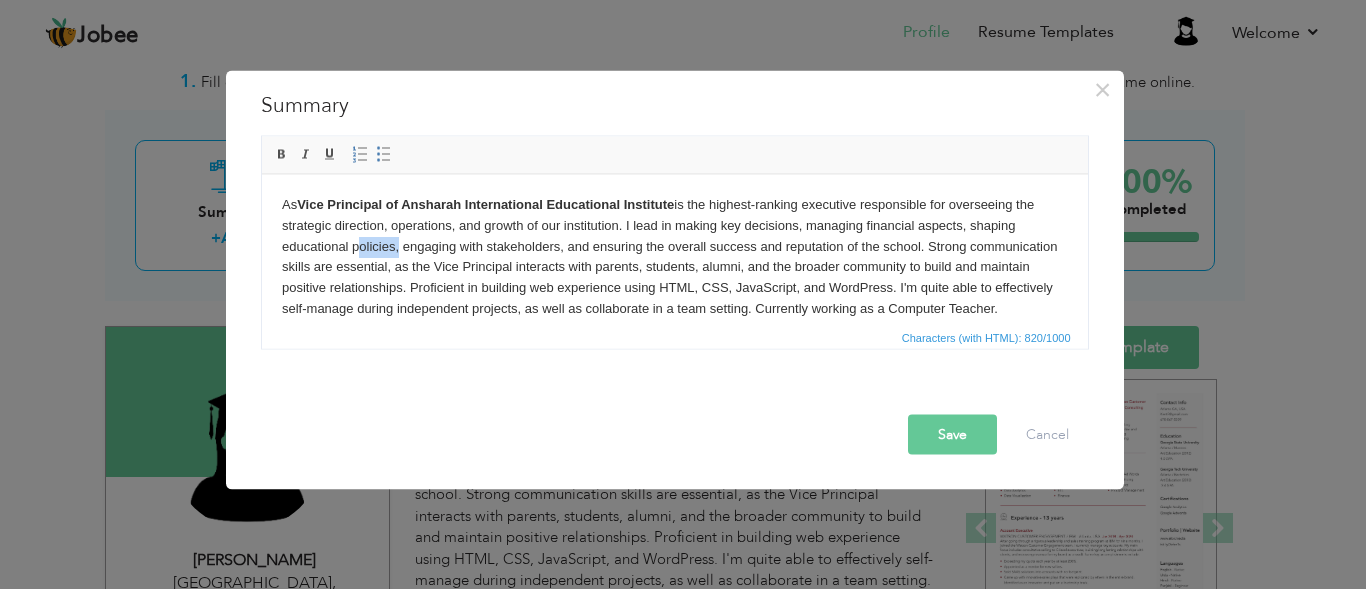 click on "As  Vice Principal of Ansharah International Educational Institute  is the highest-ranking executive responsible for overseeing the strategic direction, operations, and growth of our institution. I lead in making key decisions, managing financial aspects, shaping educational policies, engaging with stakeholders, and ensuring the overall success and reputation of the school. Strong communication skills are essential, as the Vice Principal interacts with parents, students, alumni, and the broader community to build and maintain positive relationships. Proficient in building web experience using HTML, CSS, JavaScript, and WordPress. I'm quite able to effectively self-manage during independent projects, as well as collaborate in a team setting. Currently working as a Computer Teacher." at bounding box center [674, 256] 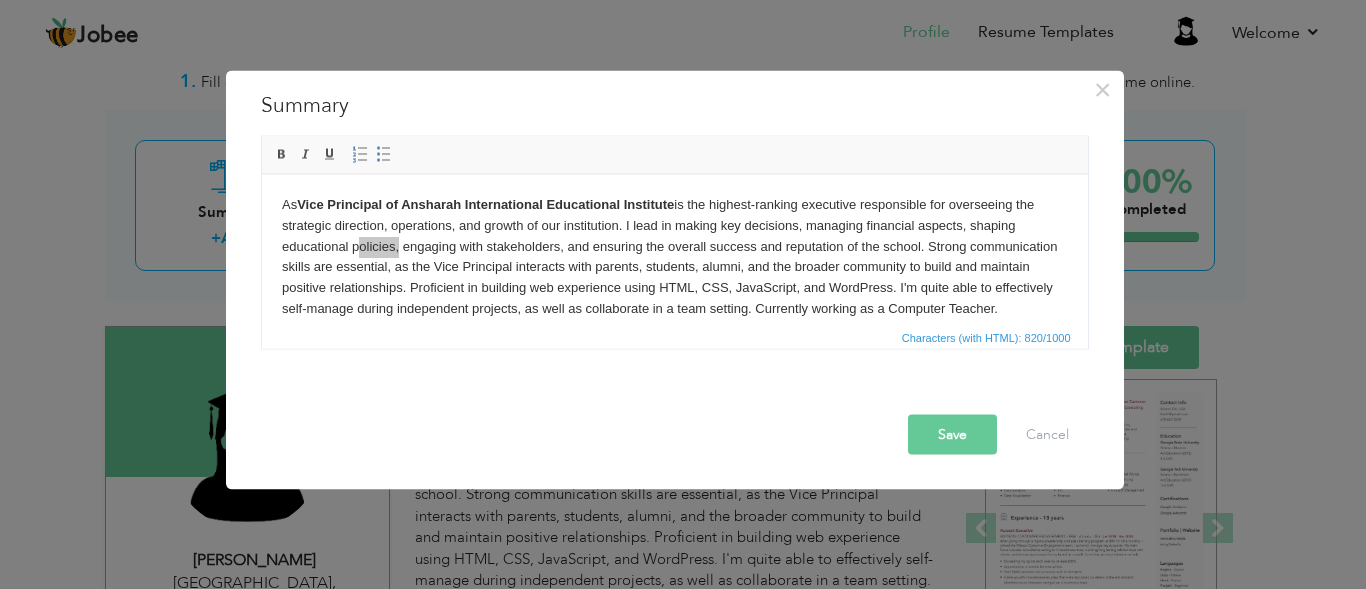 scroll, scrollTop: 0, scrollLeft: 0, axis: both 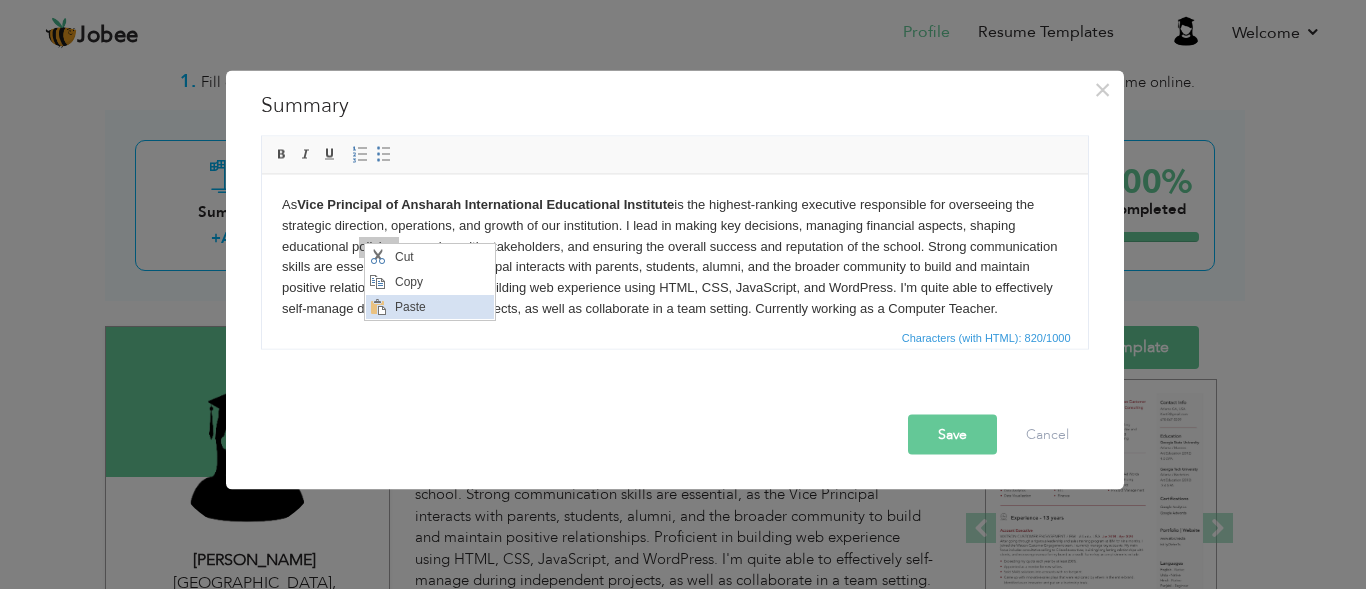 click on "Paste" at bounding box center [441, 307] 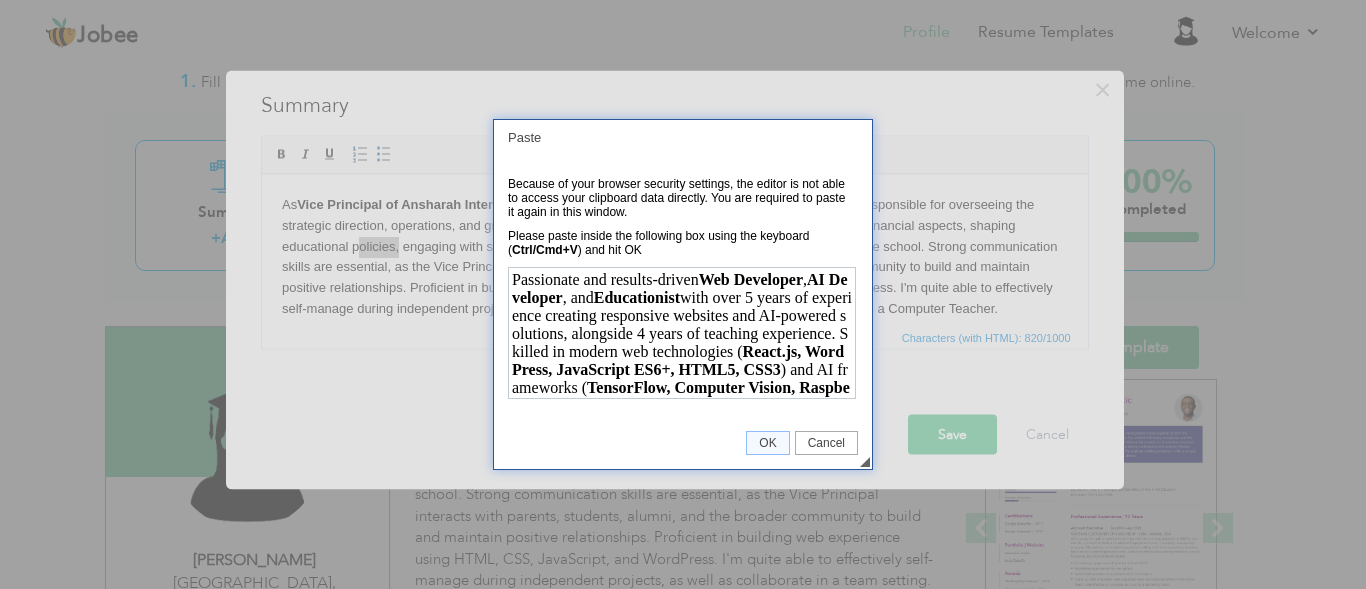 scroll, scrollTop: 214, scrollLeft: 0, axis: vertical 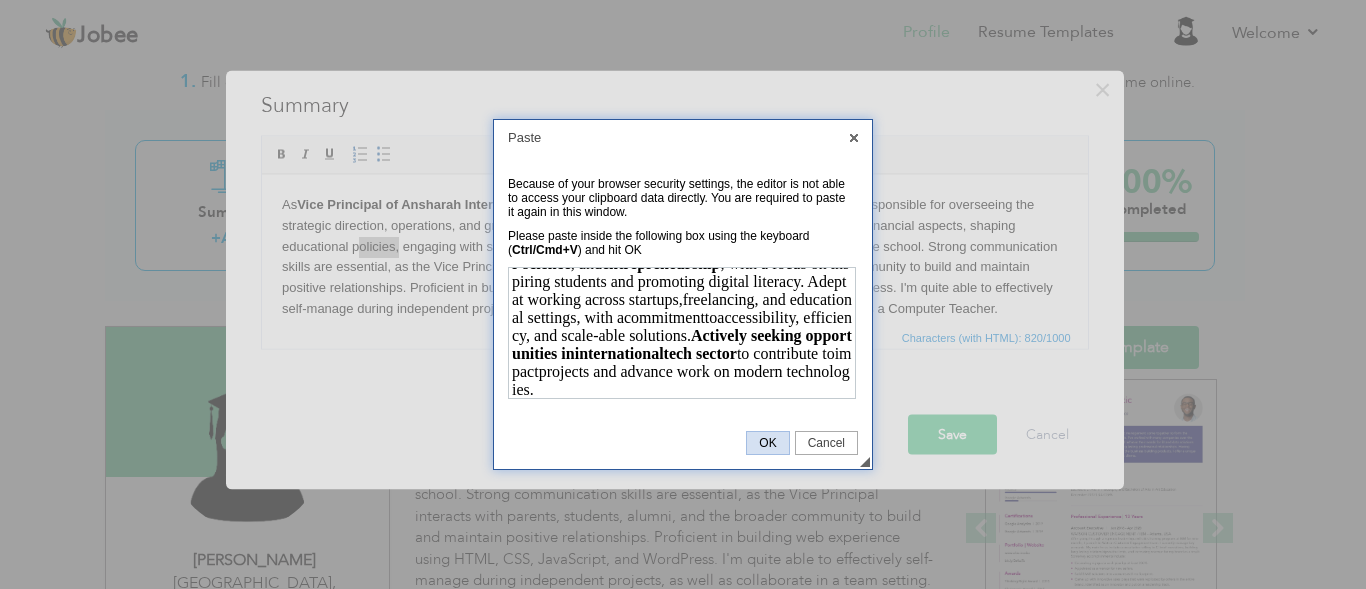 click on "OK" at bounding box center [767, 443] 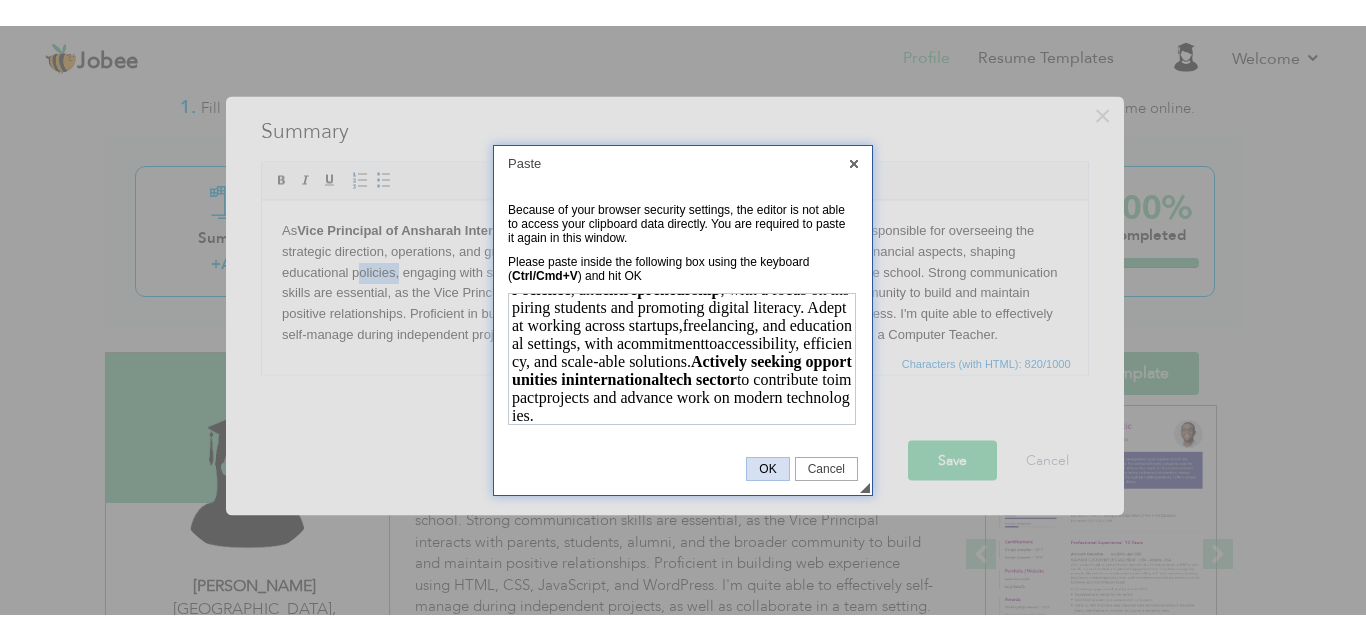 scroll, scrollTop: 0, scrollLeft: 0, axis: both 